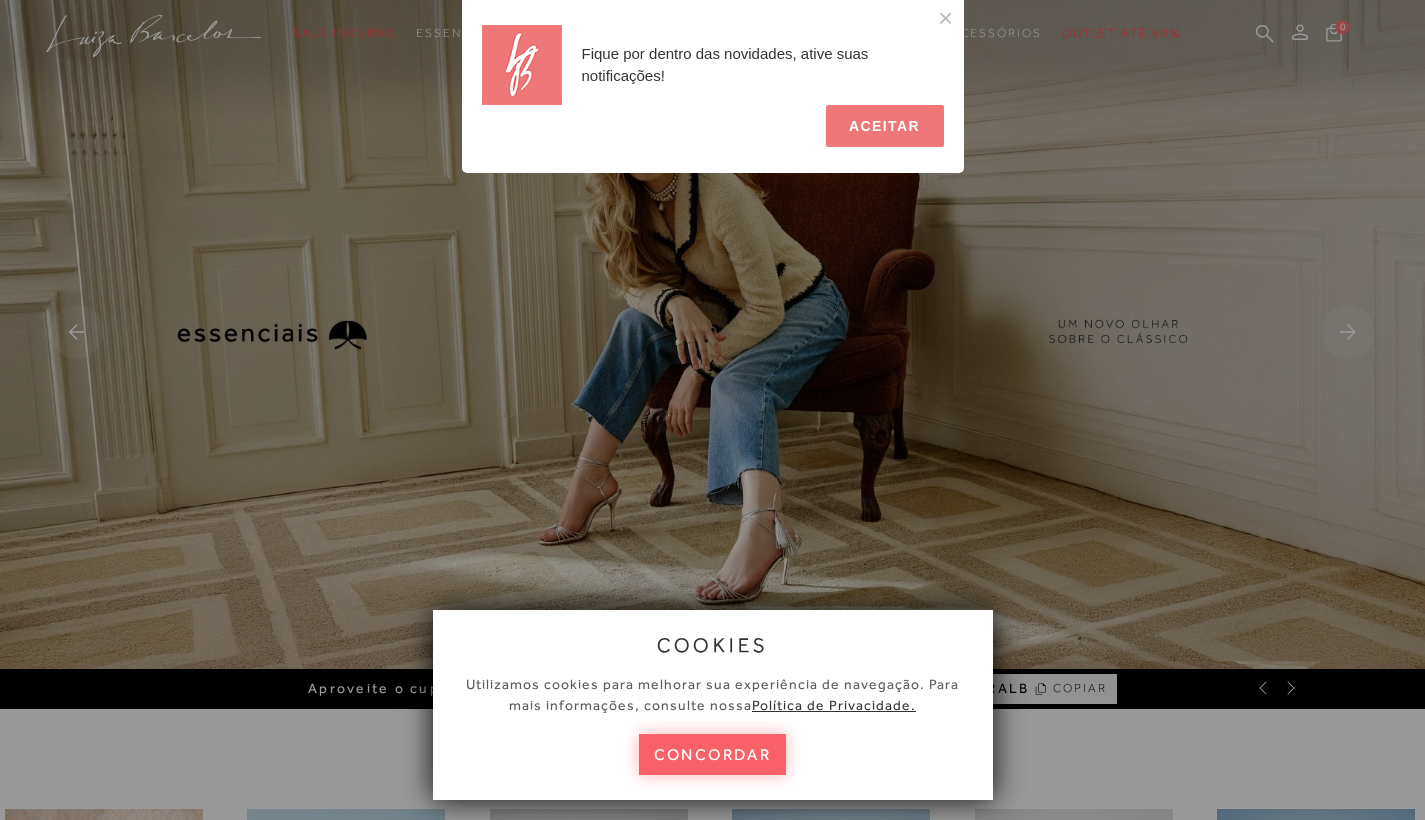 scroll, scrollTop: 0, scrollLeft: 0, axis: both 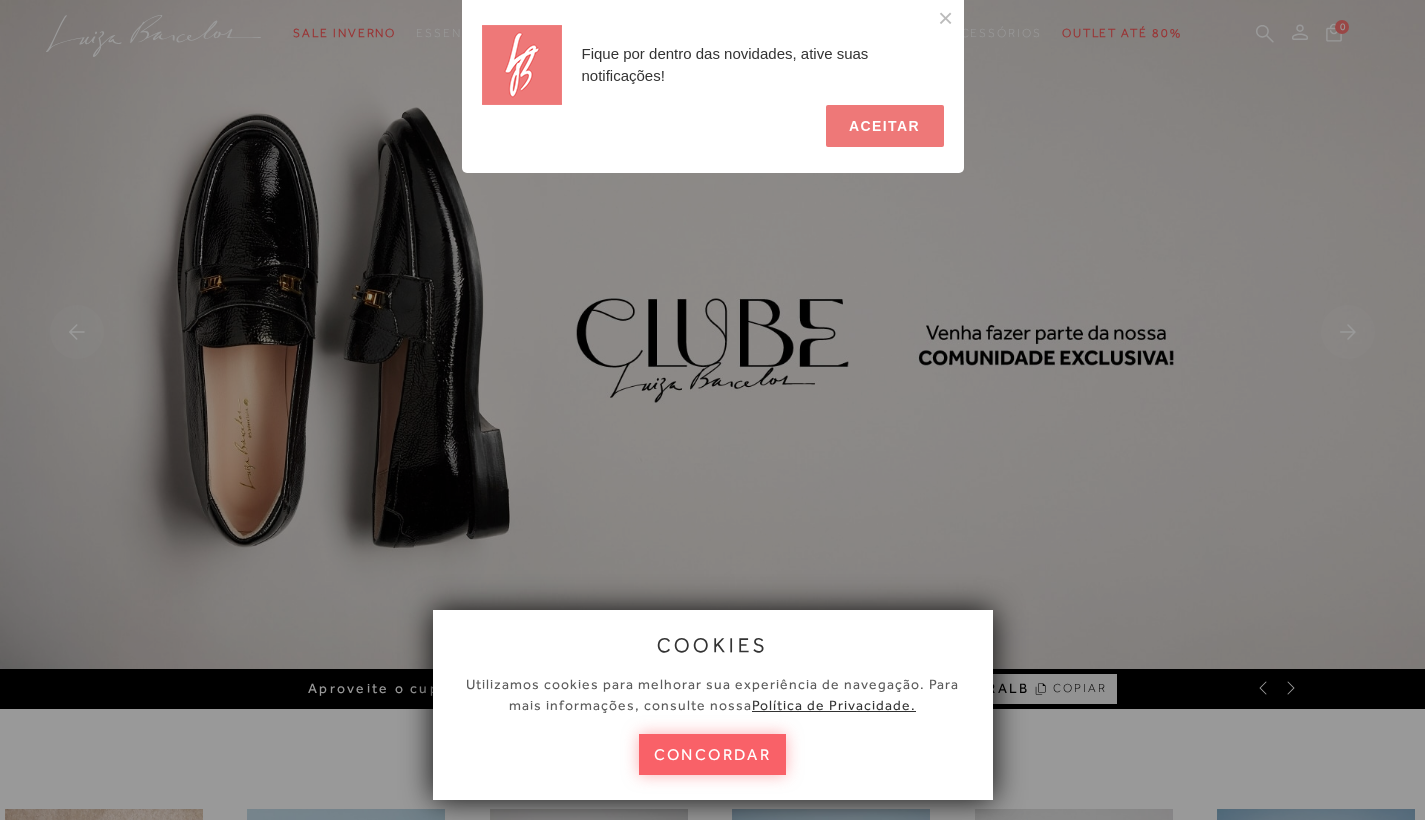 click on "Fique por dentro das novidades, ative suas notificações! ACEITAR" at bounding box center [712, 410] 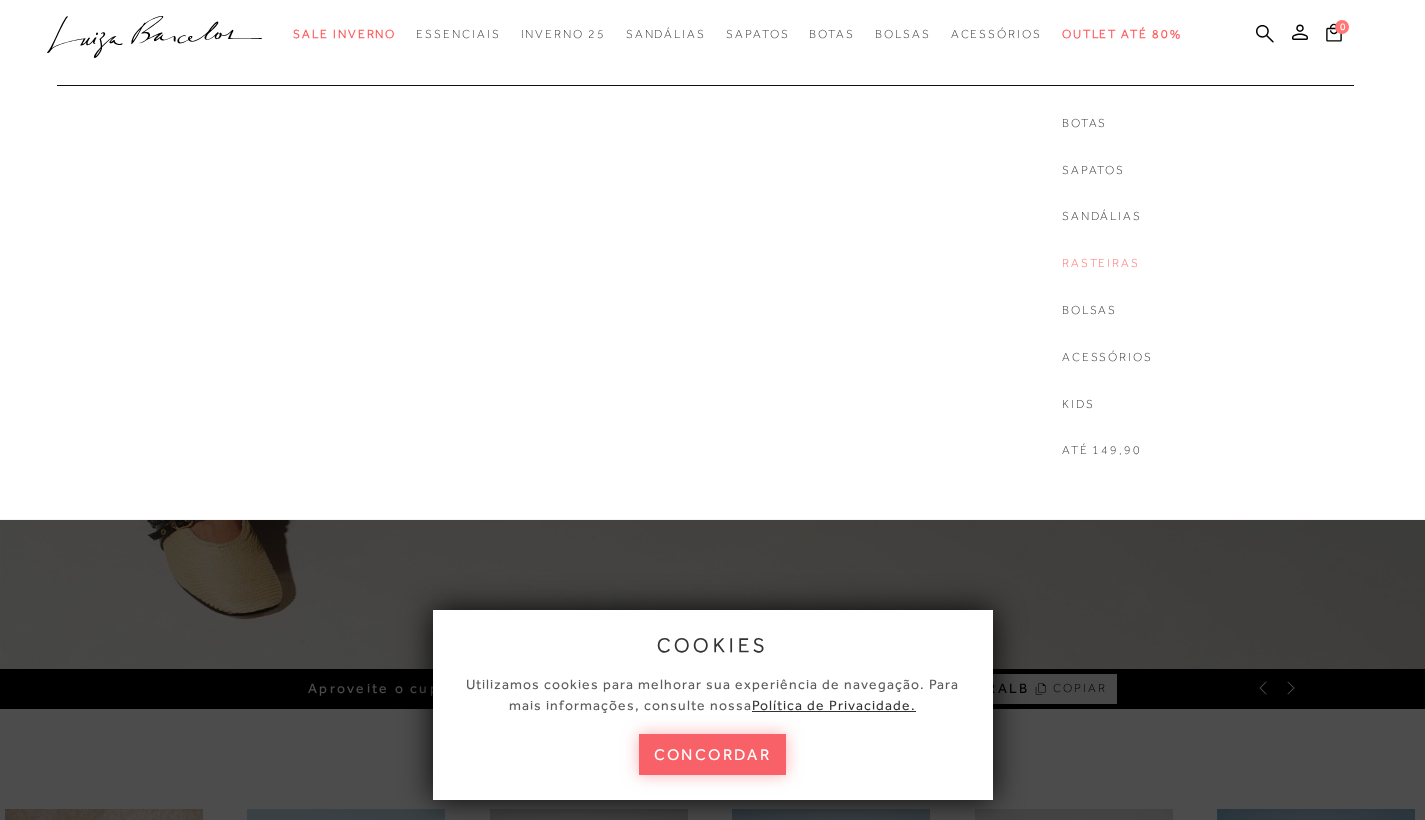 click on "Rasteiras" at bounding box center [1107, 263] 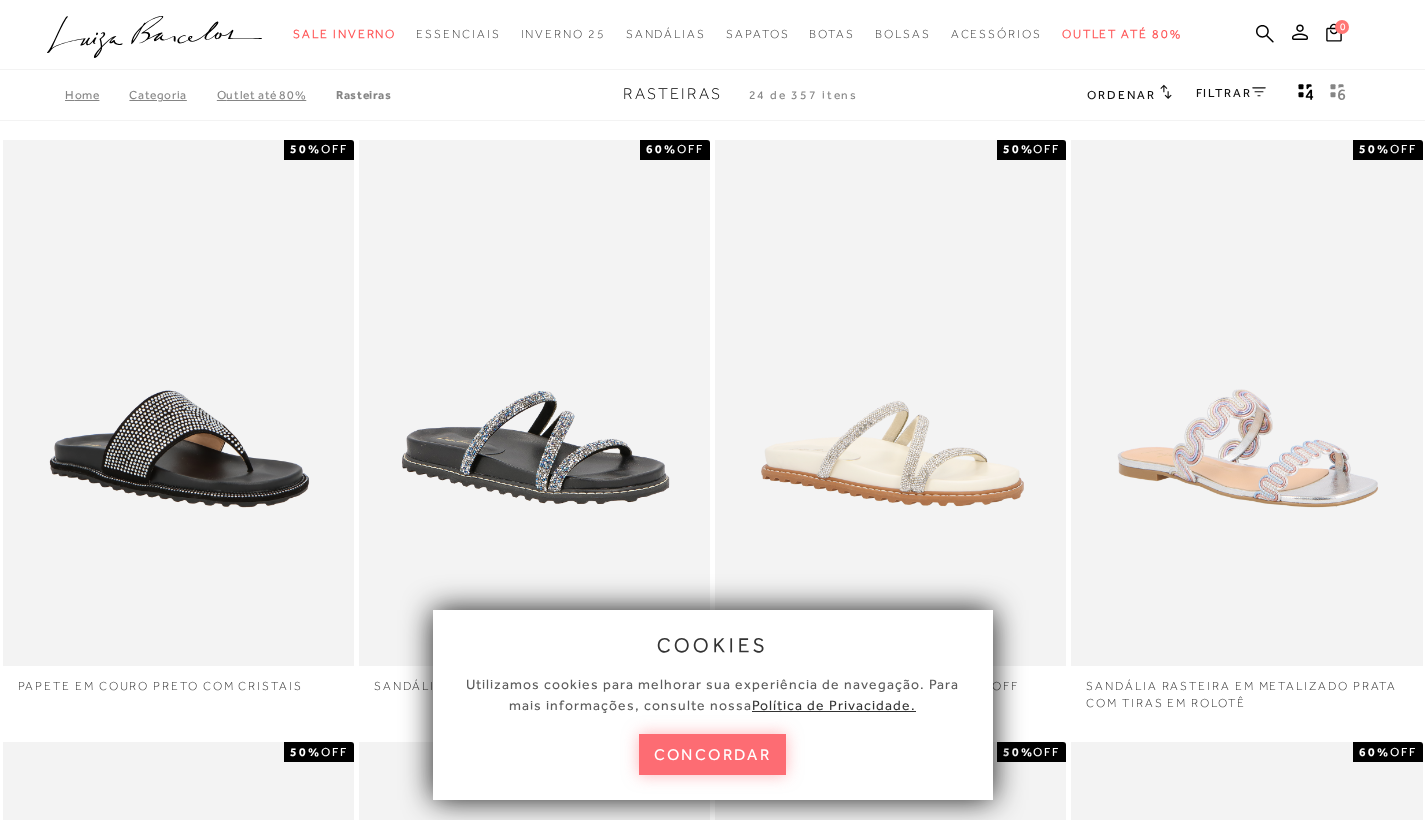 click on "concordar" at bounding box center (713, 754) 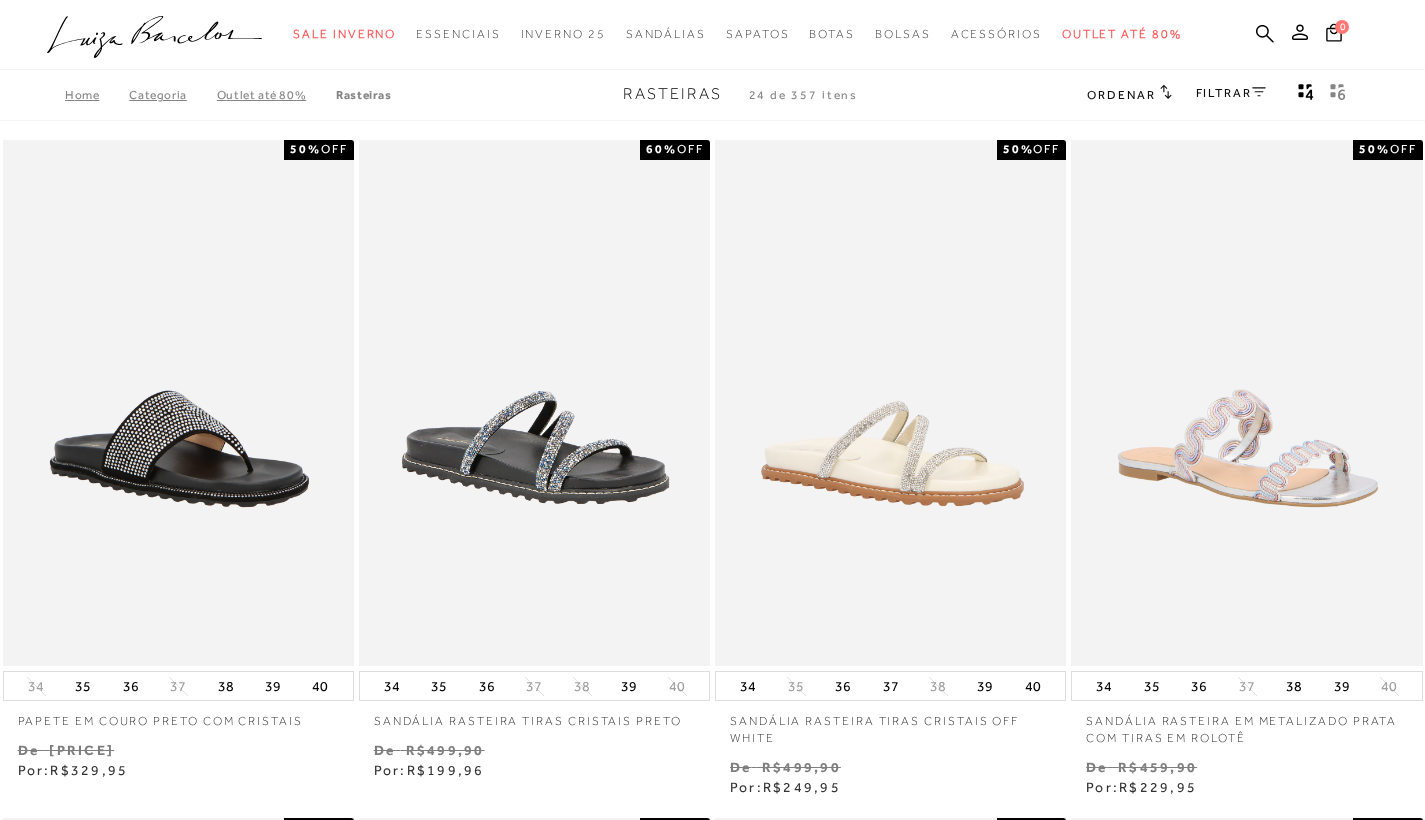 click on "De
R$499,90" at bounding box center (178, 750) 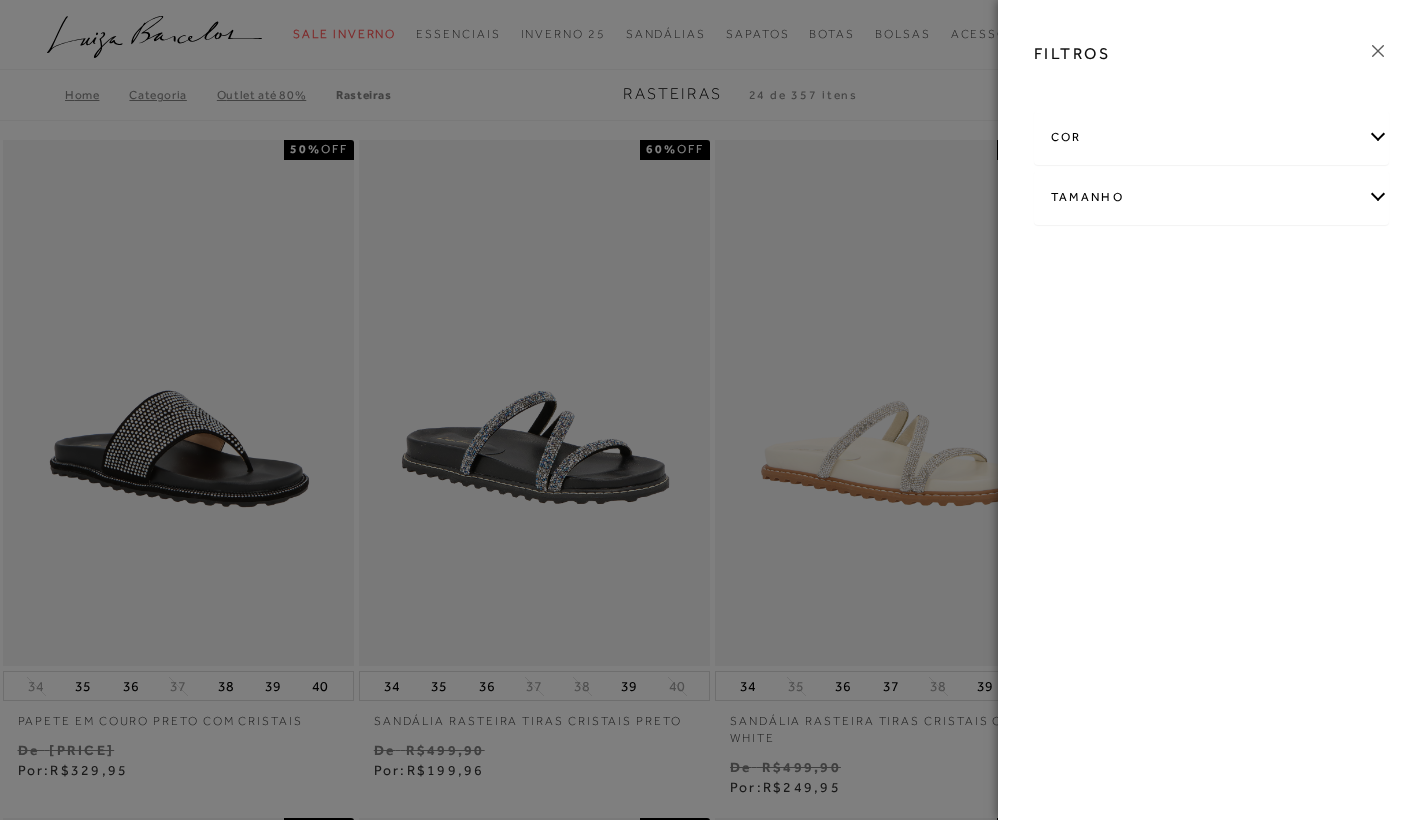 click on "Tamanho" at bounding box center [1212, 197] 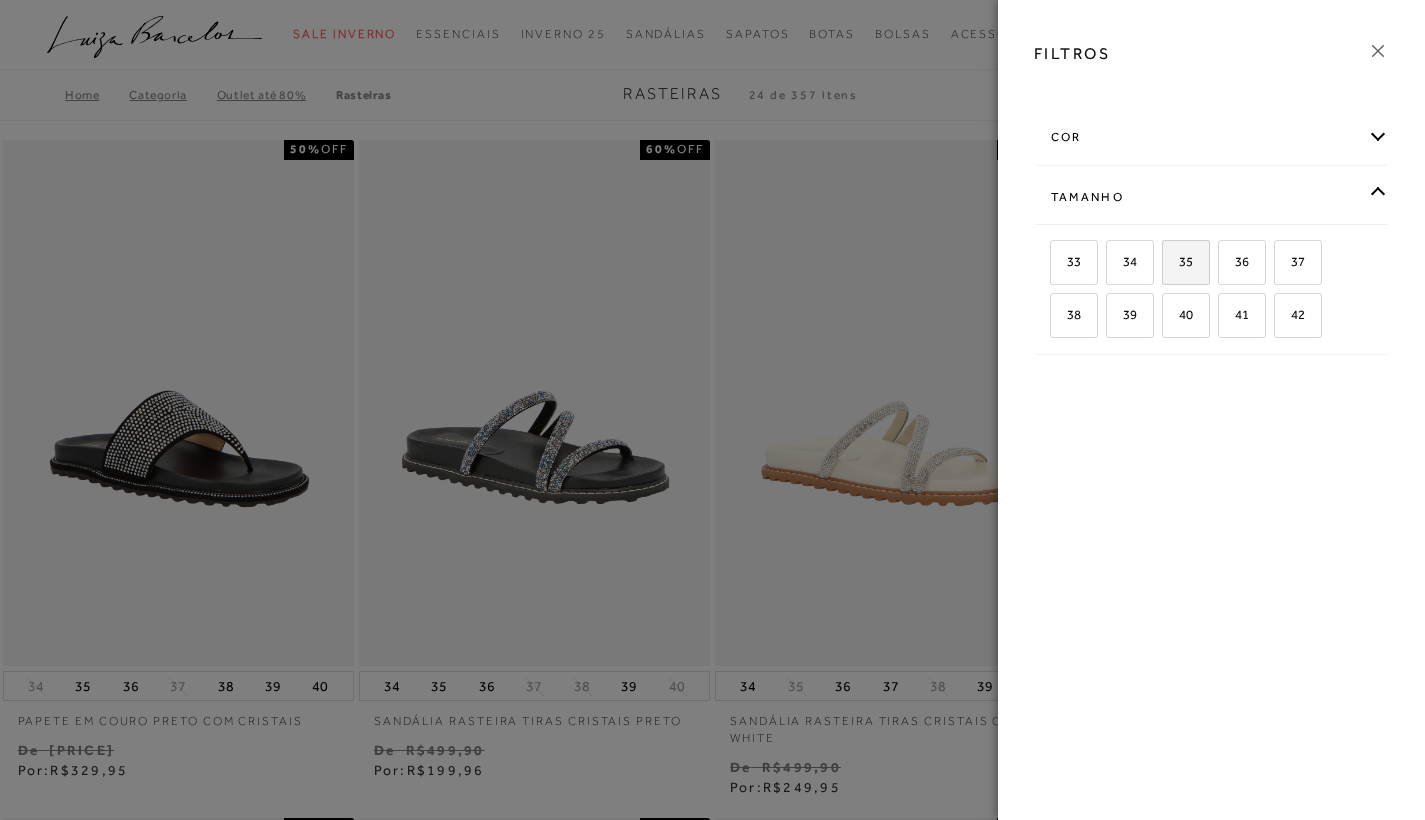 click on "35" at bounding box center (1186, 262) 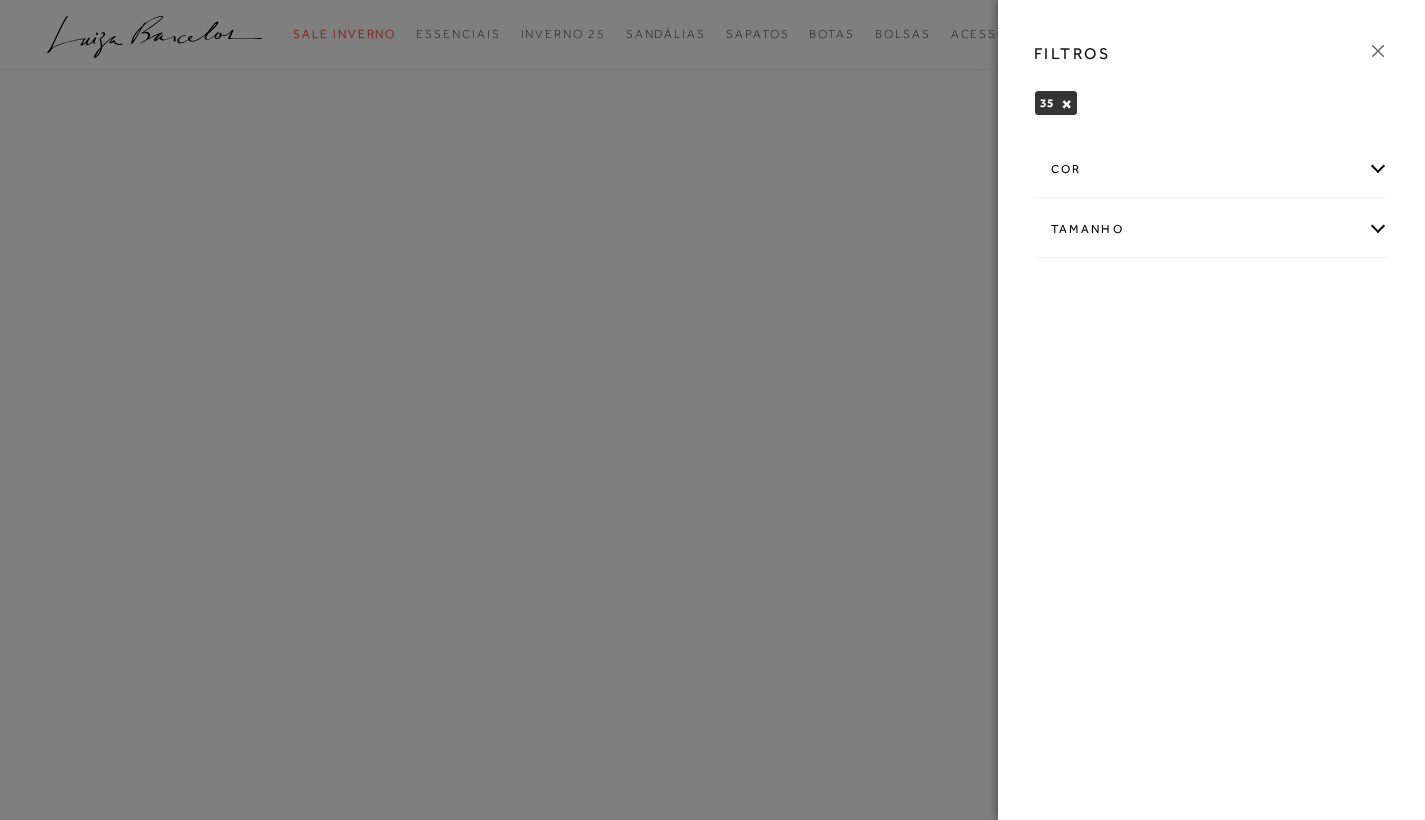 click at bounding box center [1378, 51] 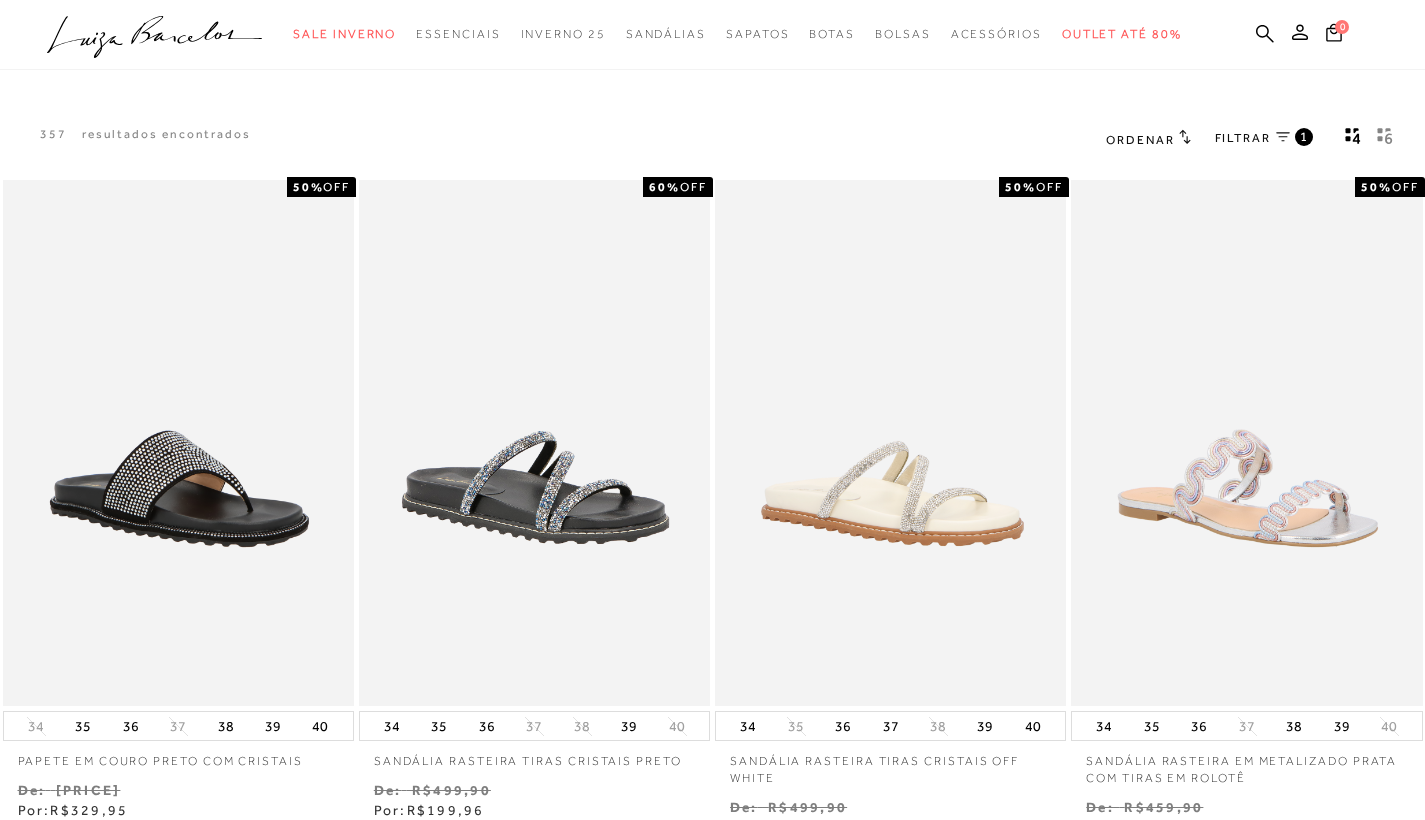 click on "Ordenar" at bounding box center (1140, 140) 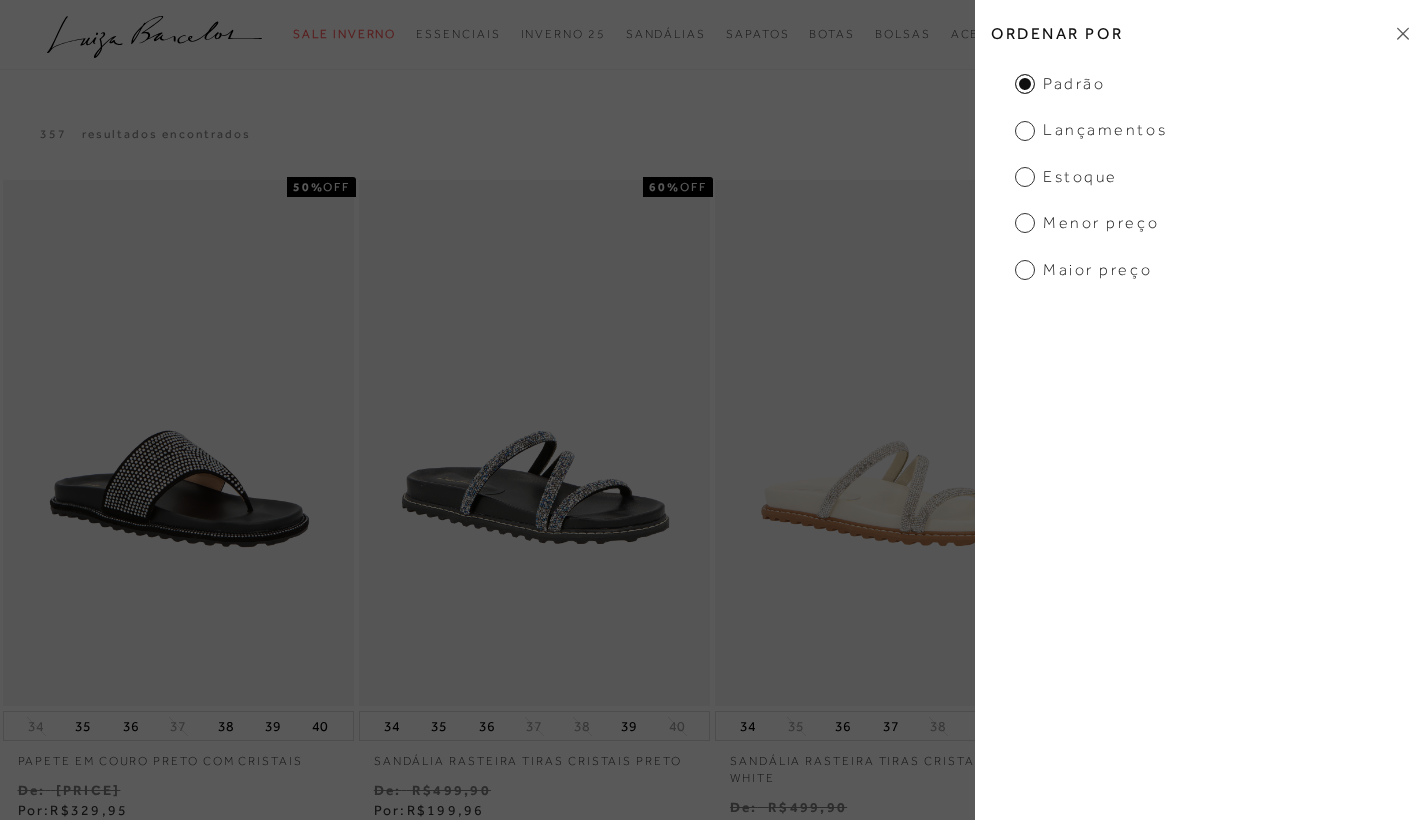click on "Menor Preço" at bounding box center [1060, 84] 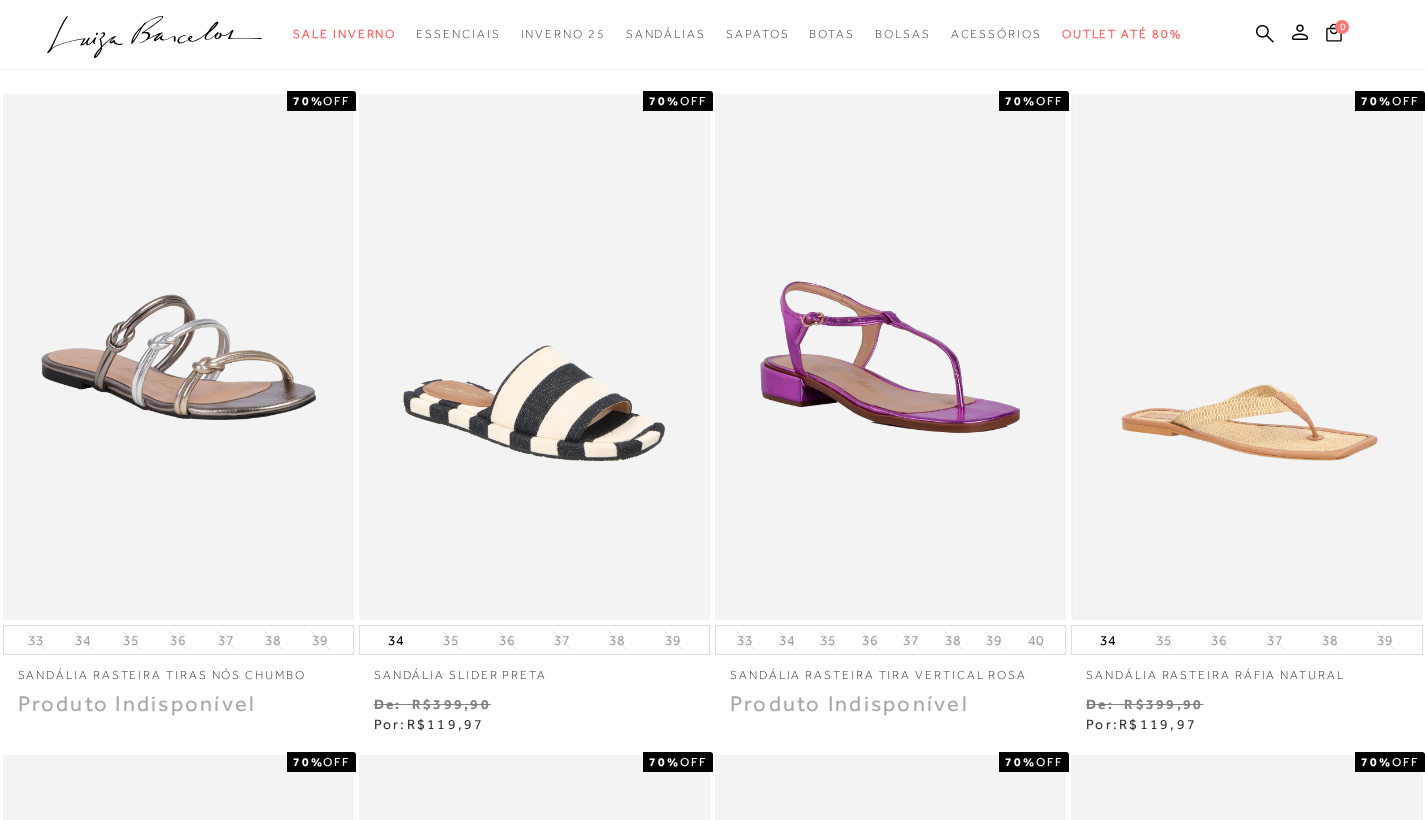 scroll, scrollTop: 0, scrollLeft: 0, axis: both 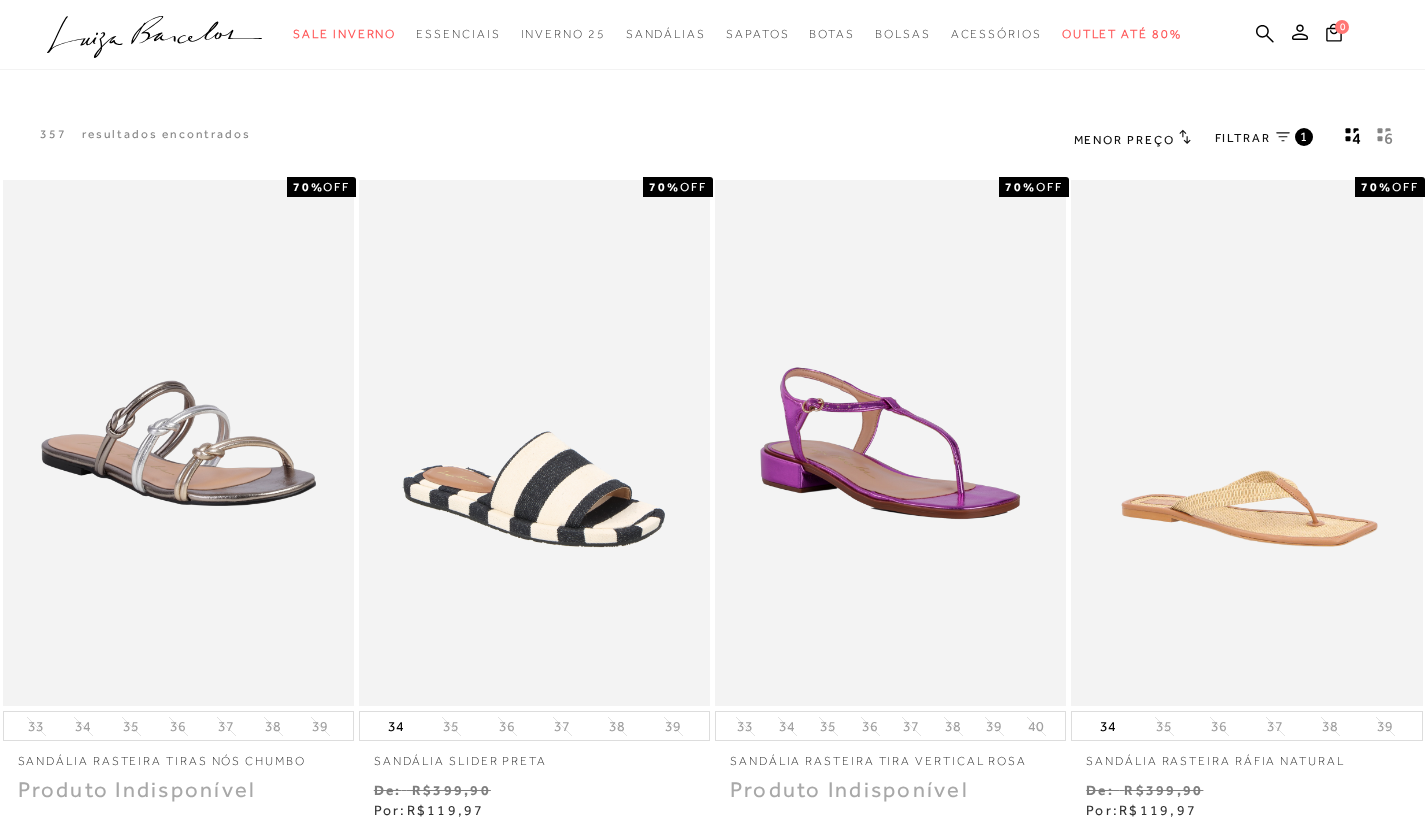 click on "FILTRAR
1" at bounding box center [1264, 139] 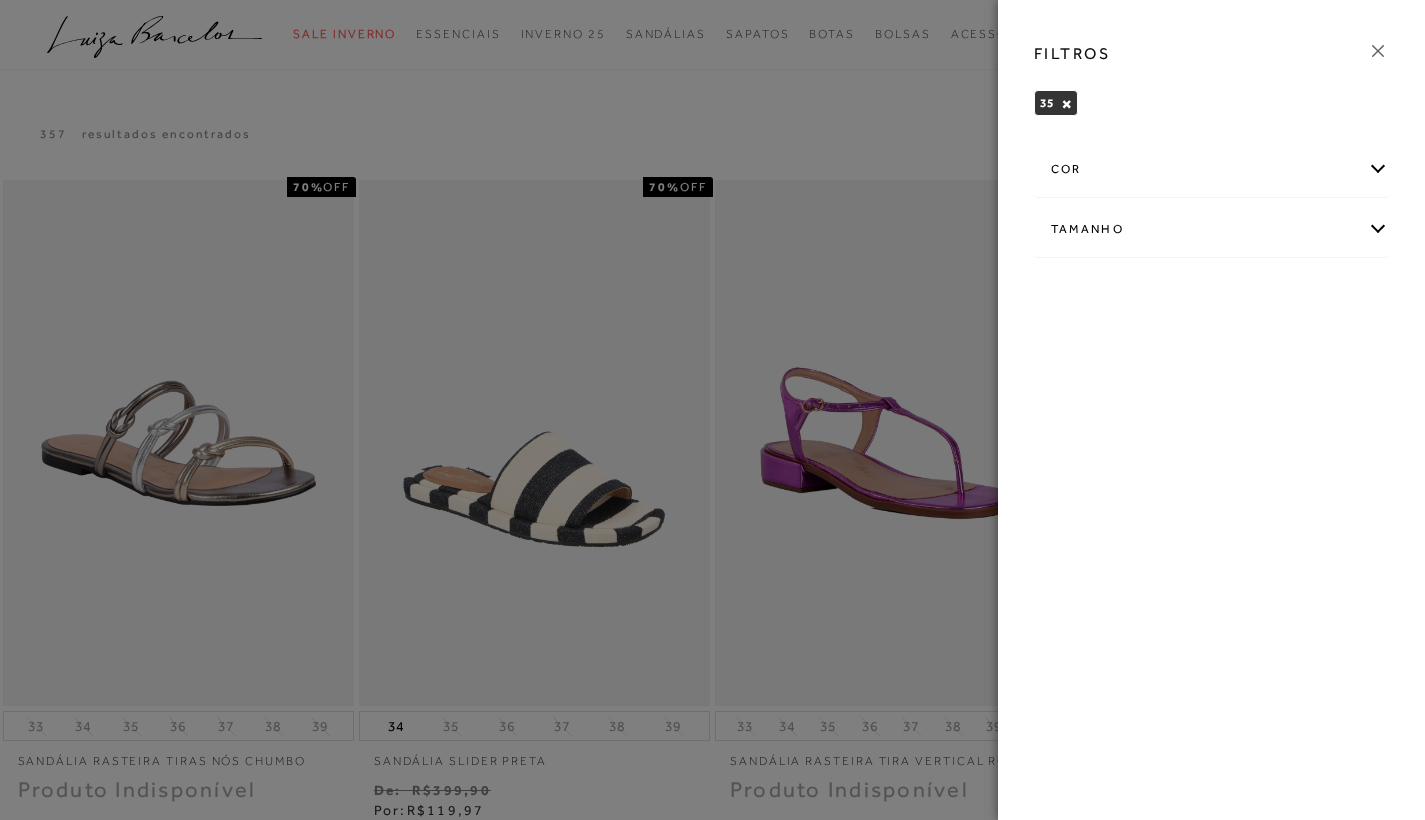click on "Tamanho" at bounding box center (1212, 229) 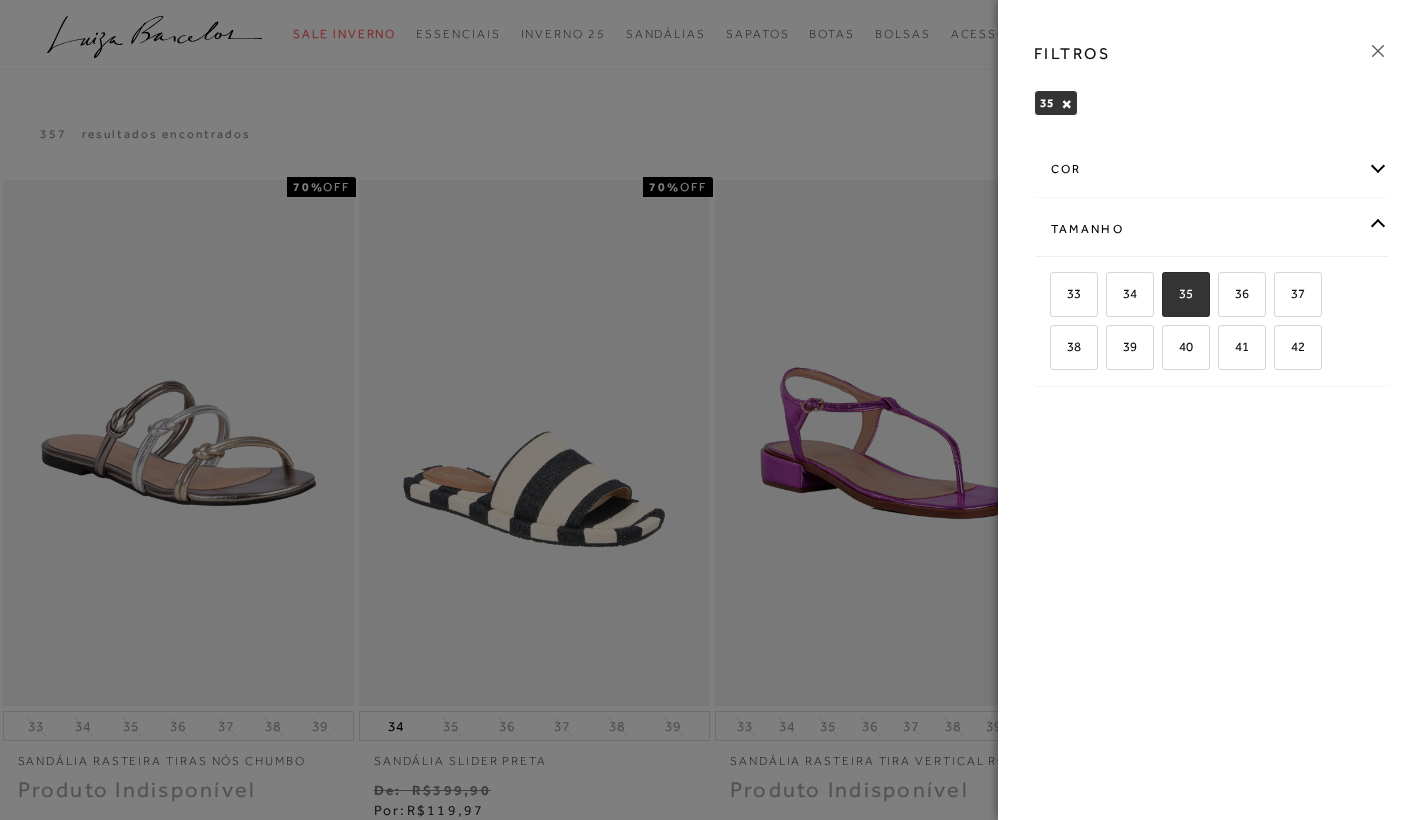 click on "35" at bounding box center [1186, 294] 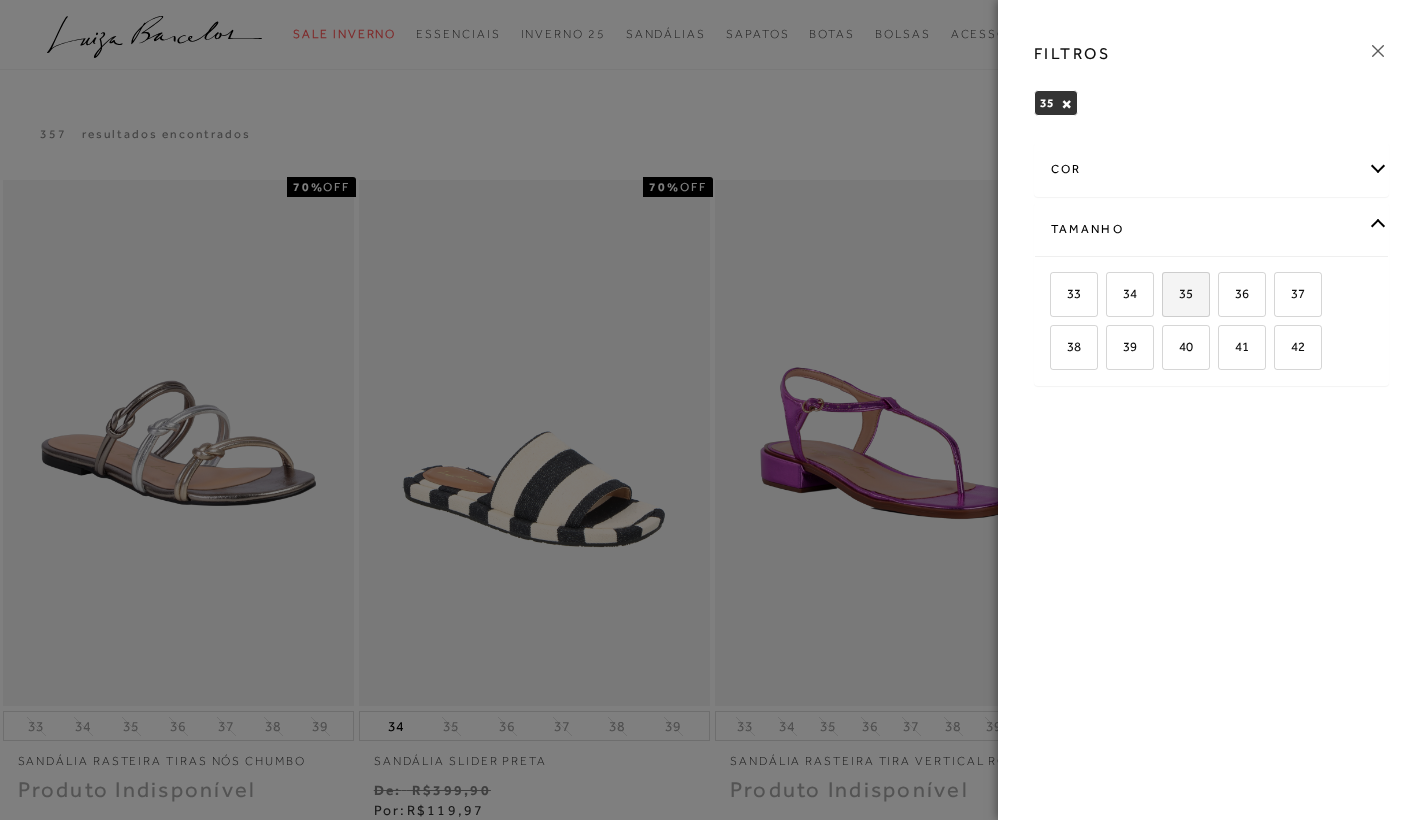 checkbox on "false" 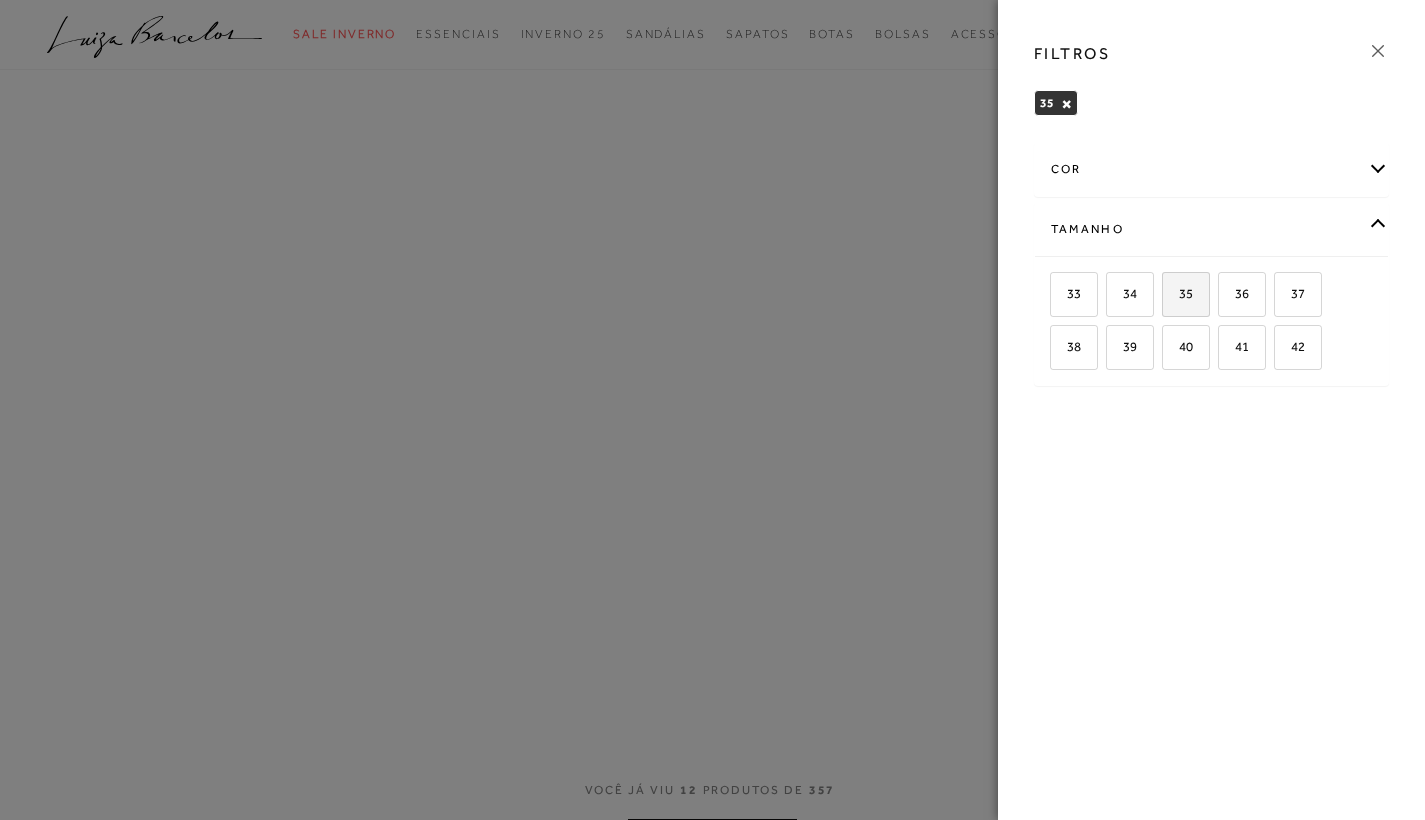 scroll, scrollTop: 0, scrollLeft: 0, axis: both 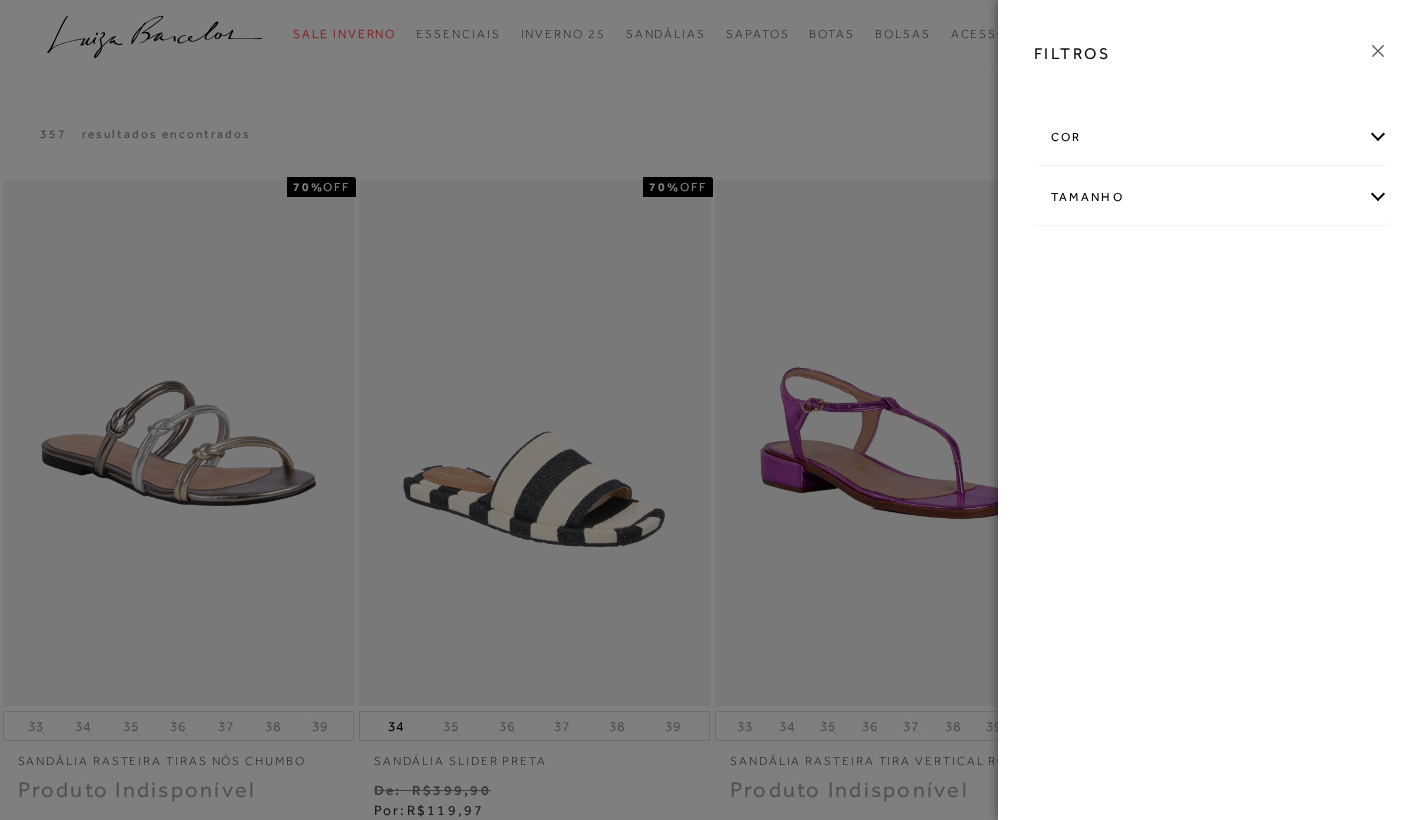 click at bounding box center [1378, 51] 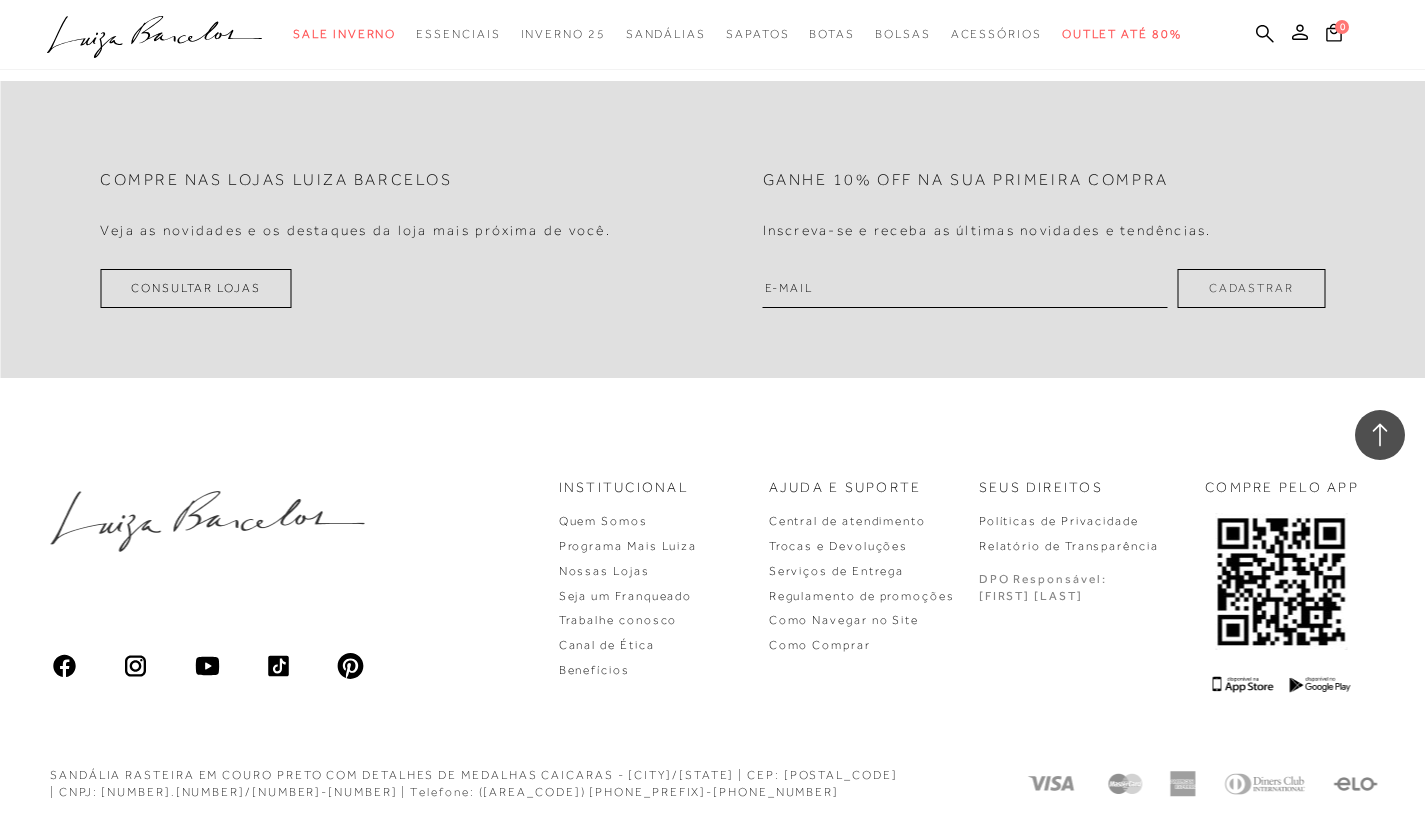 scroll, scrollTop: 1696, scrollLeft: 0, axis: vertical 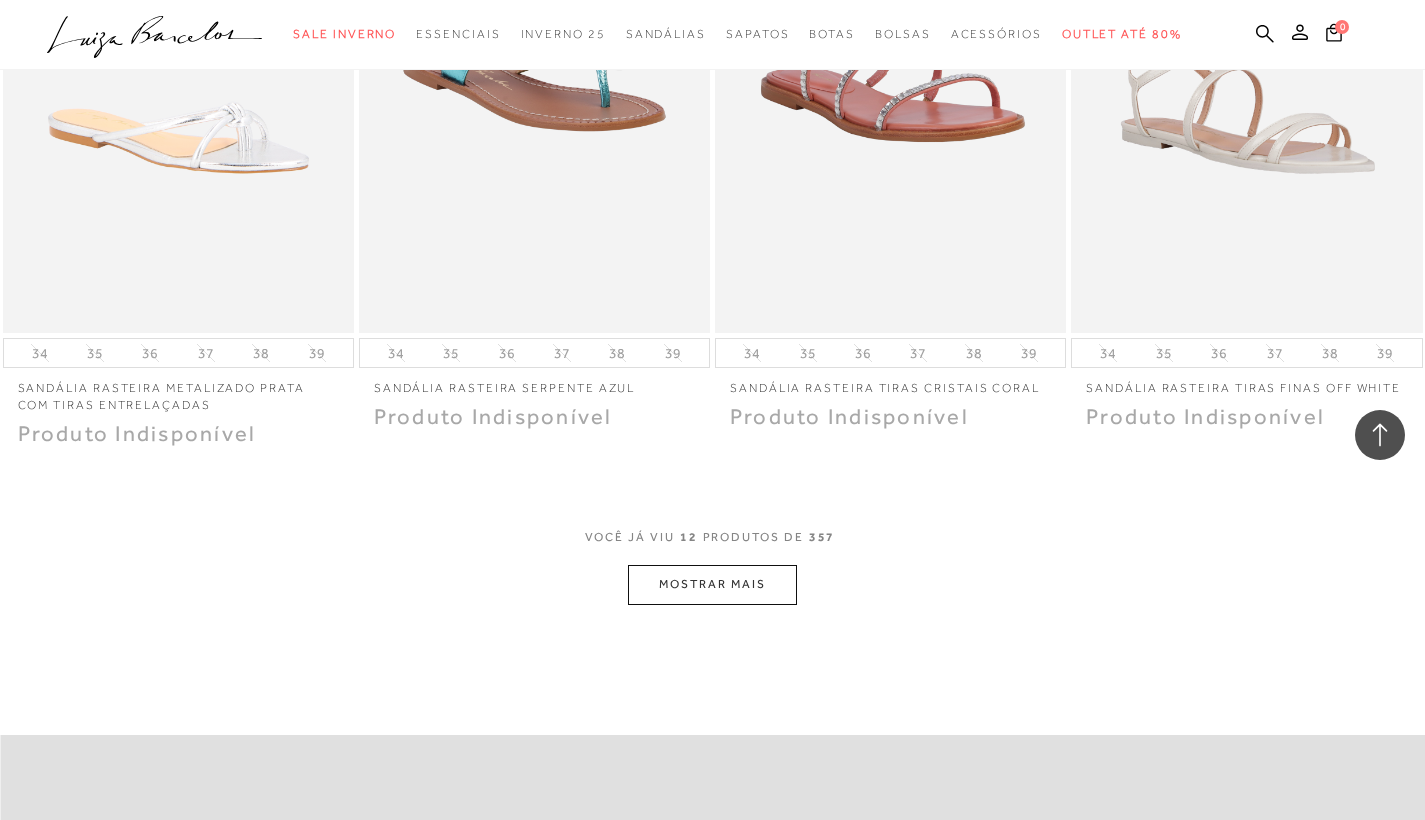 click on "MOSTRAR MAIS" at bounding box center (712, 584) 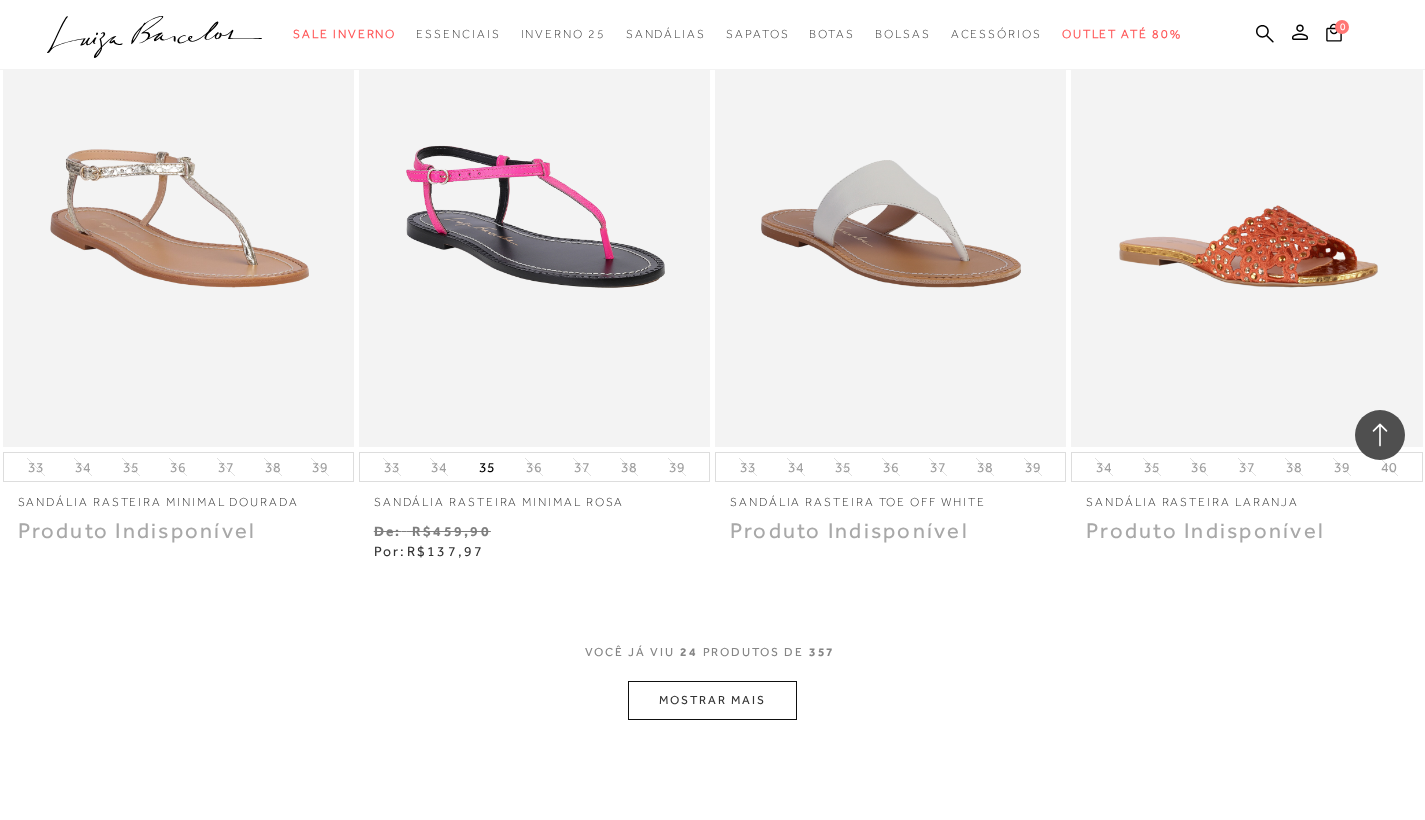 scroll, scrollTop: 3607, scrollLeft: 0, axis: vertical 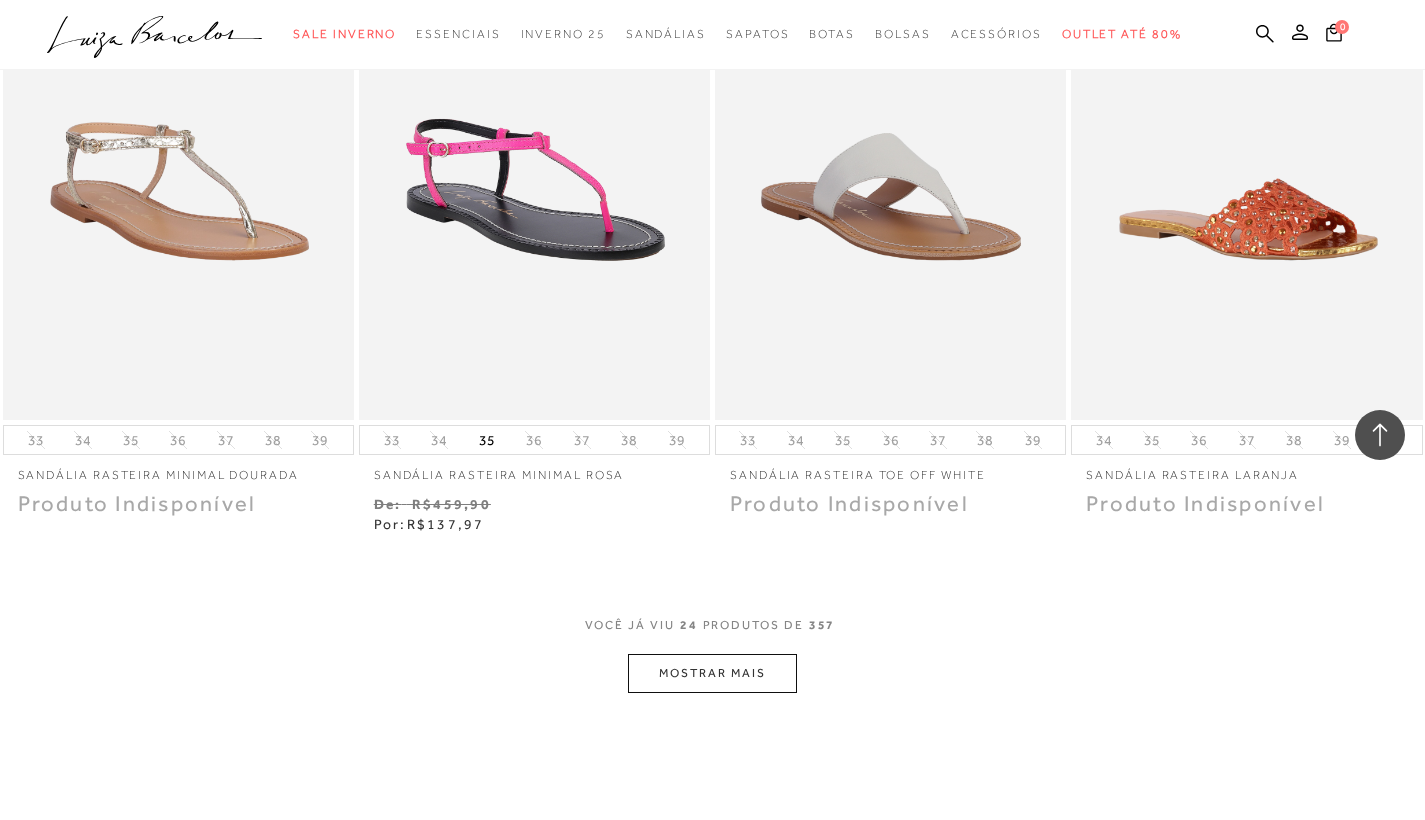 click on "MOSTRAR MAIS" at bounding box center [712, 673] 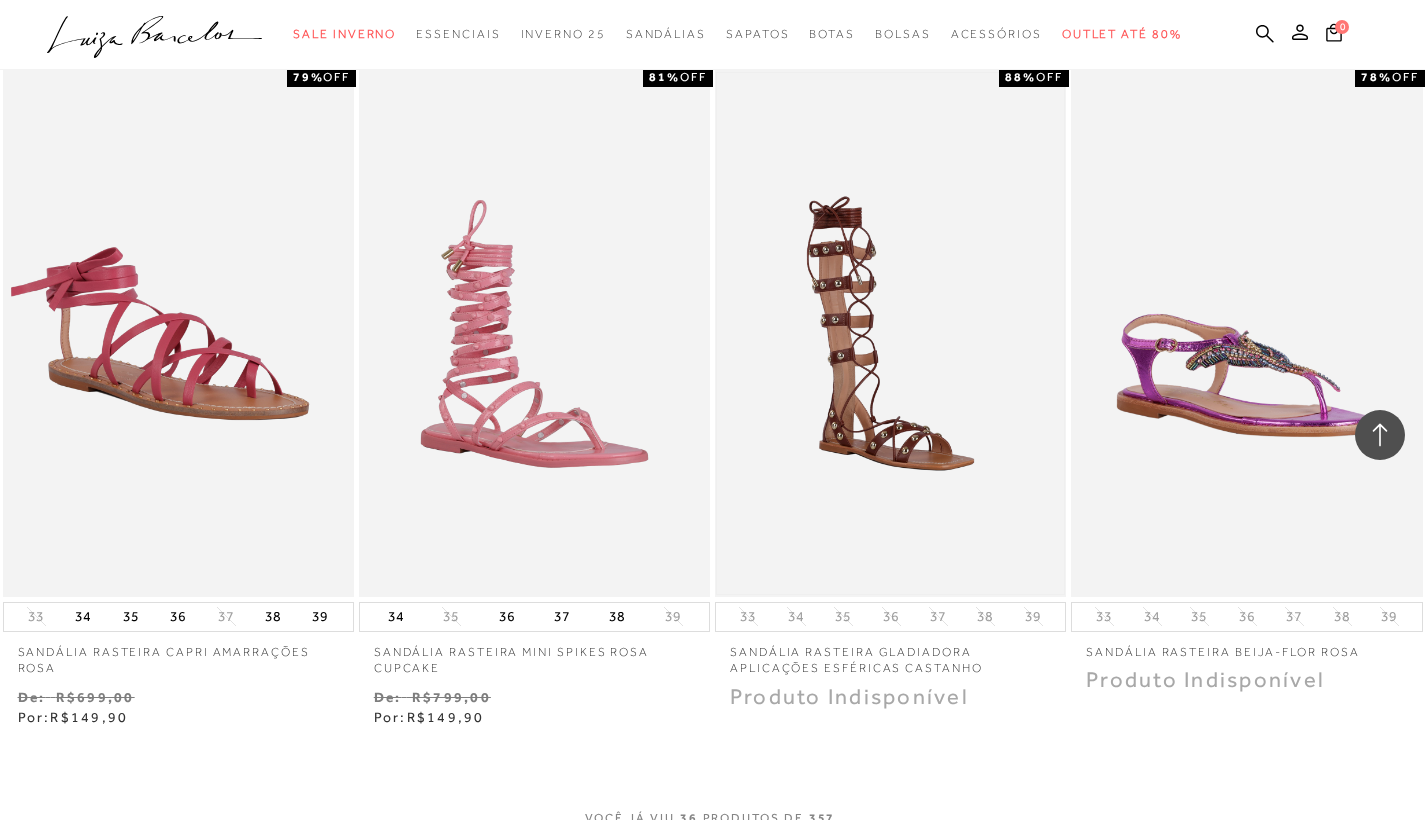 scroll, scrollTop: 5640, scrollLeft: 0, axis: vertical 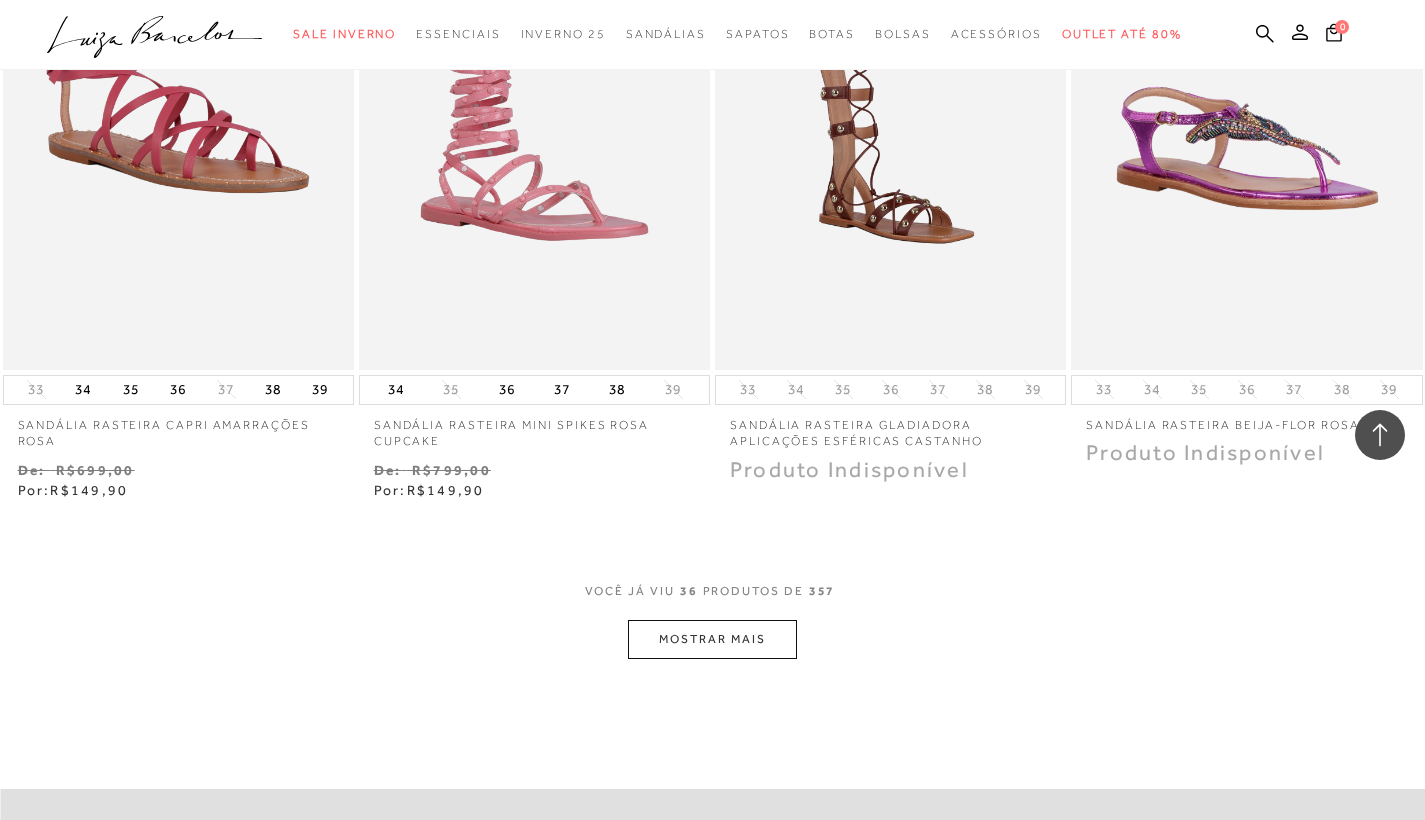 click on "MOSTRAR MAIS" at bounding box center (712, 639) 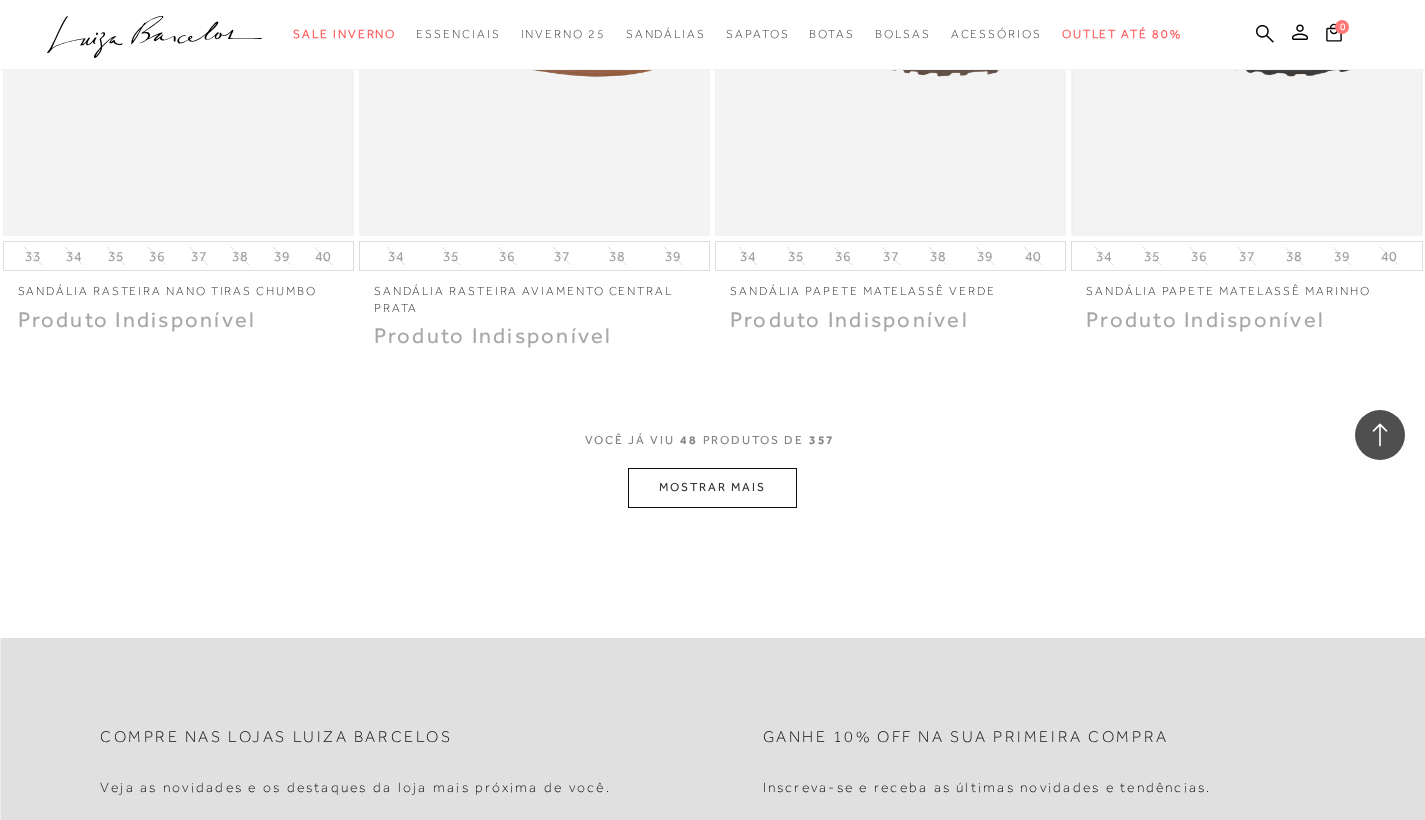 scroll, scrollTop: 8029, scrollLeft: 0, axis: vertical 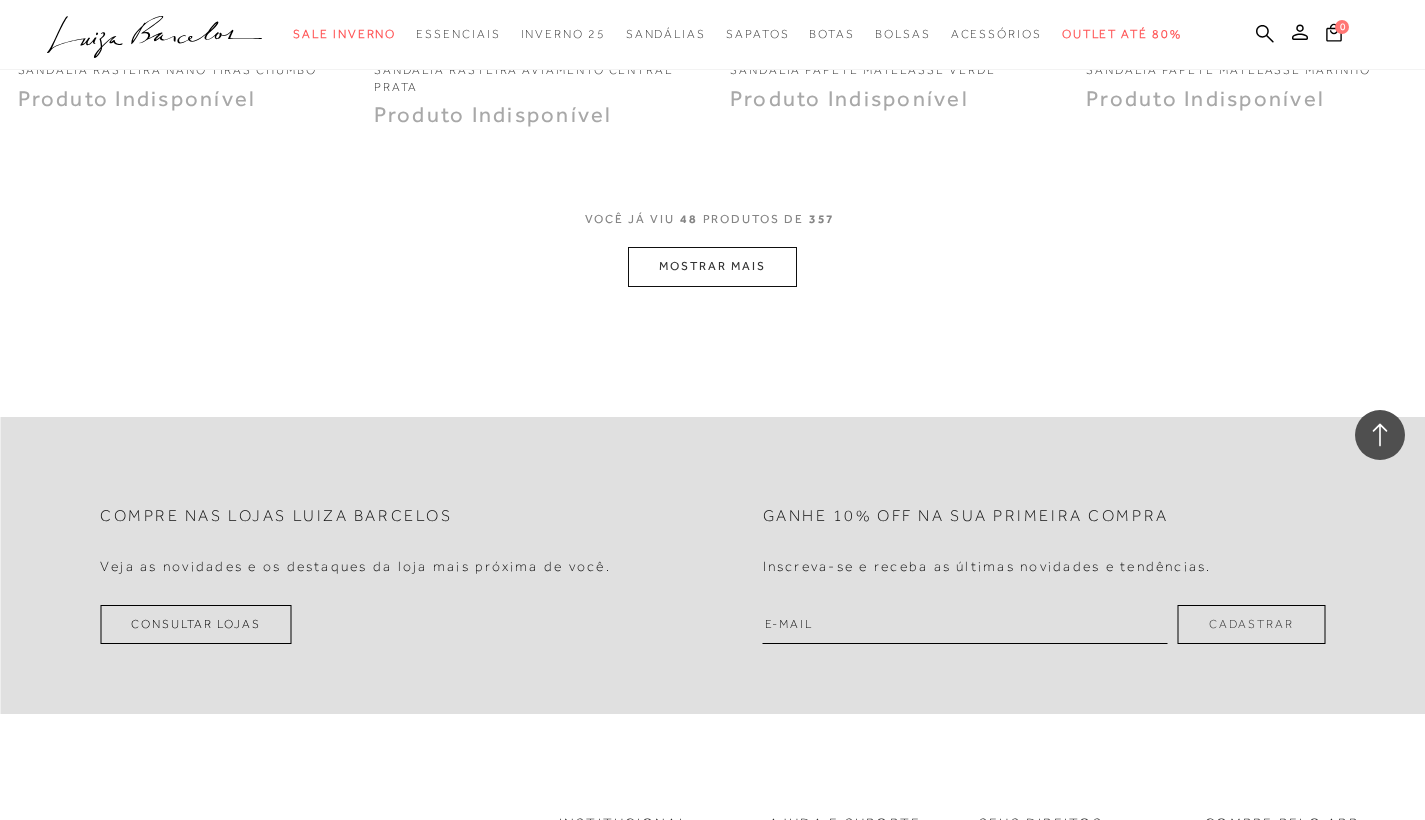 click on "MOSTRAR MAIS" at bounding box center [712, 266] 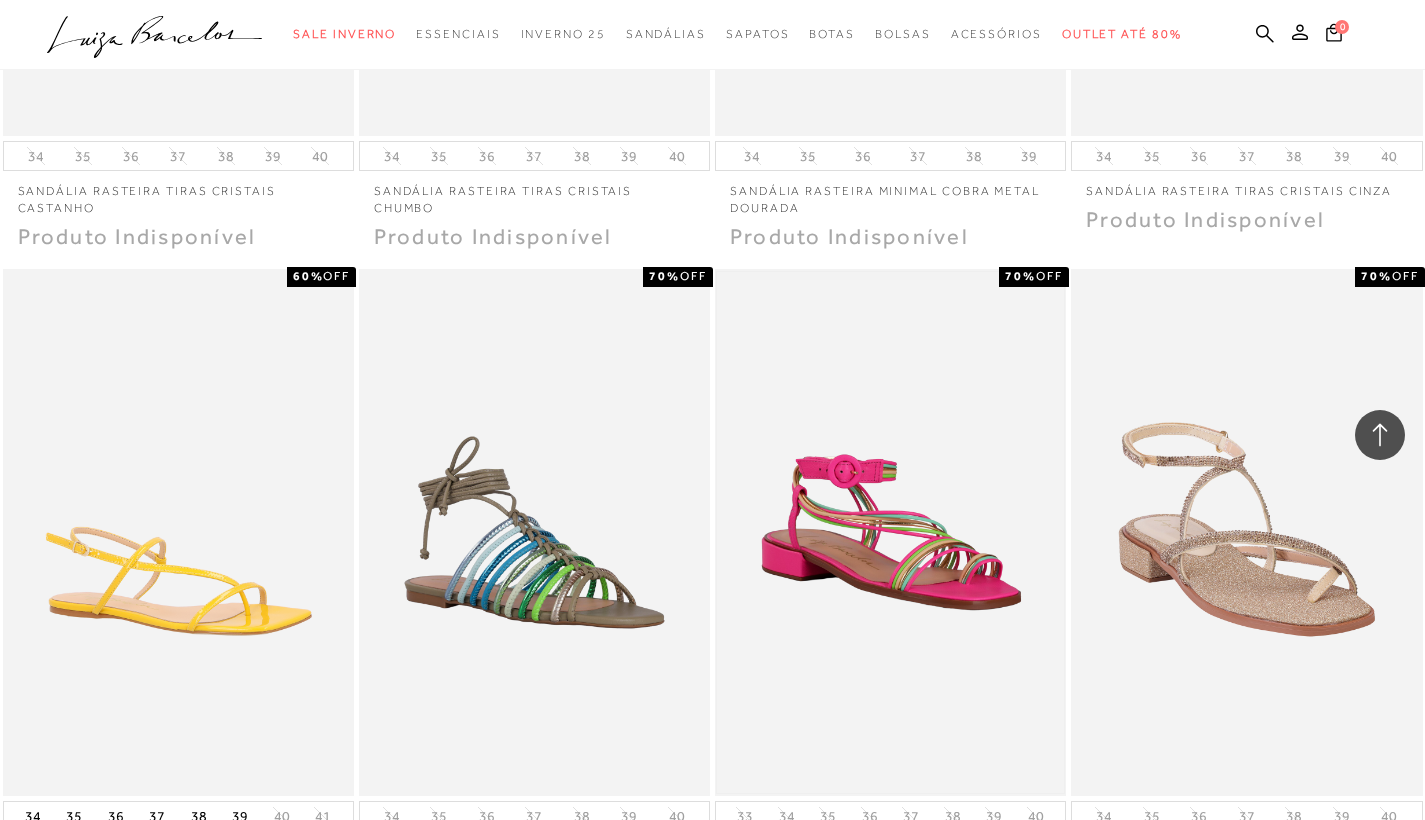 scroll, scrollTop: 9640, scrollLeft: 0, axis: vertical 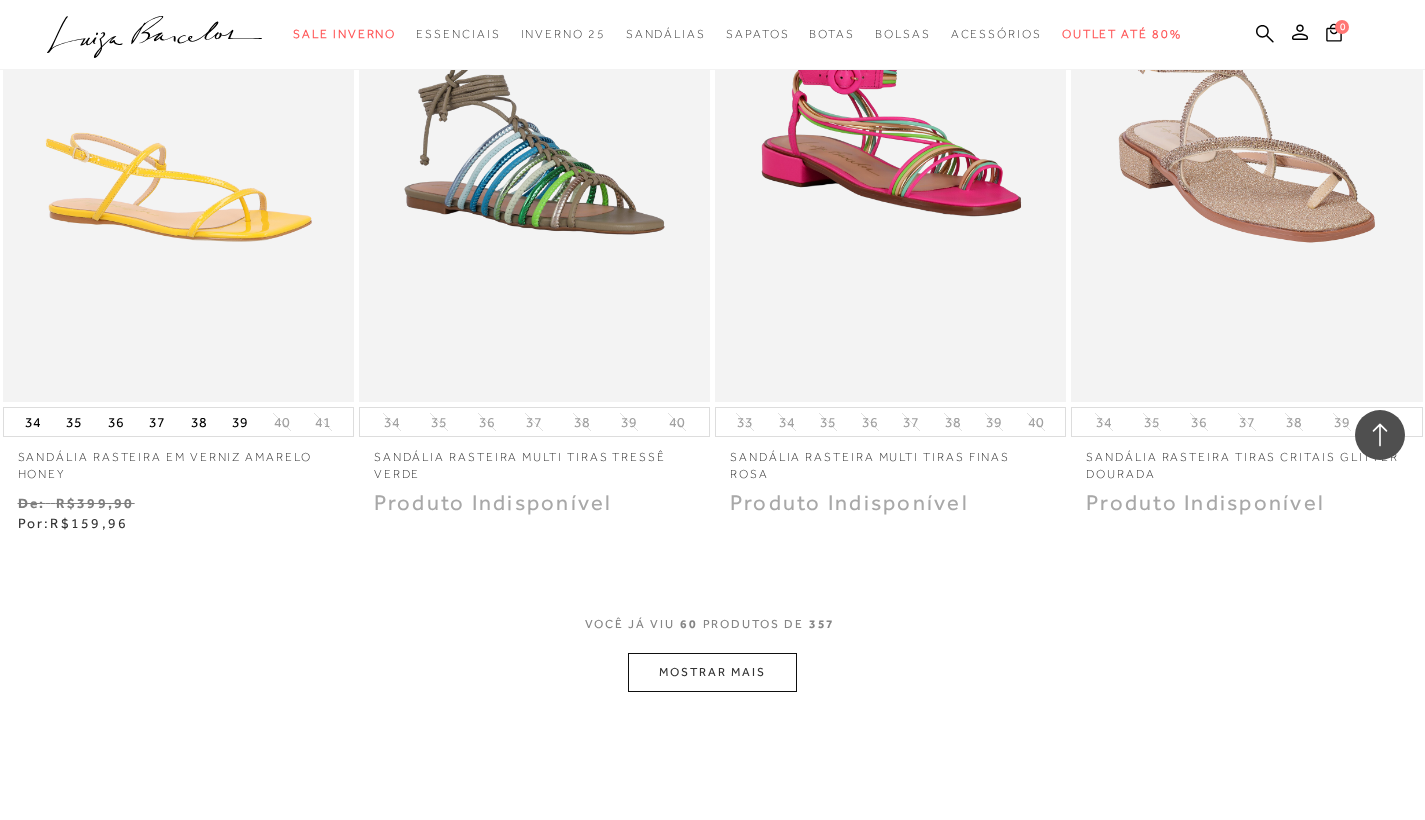 click on "MOSTRAR MAIS" at bounding box center (712, 672) 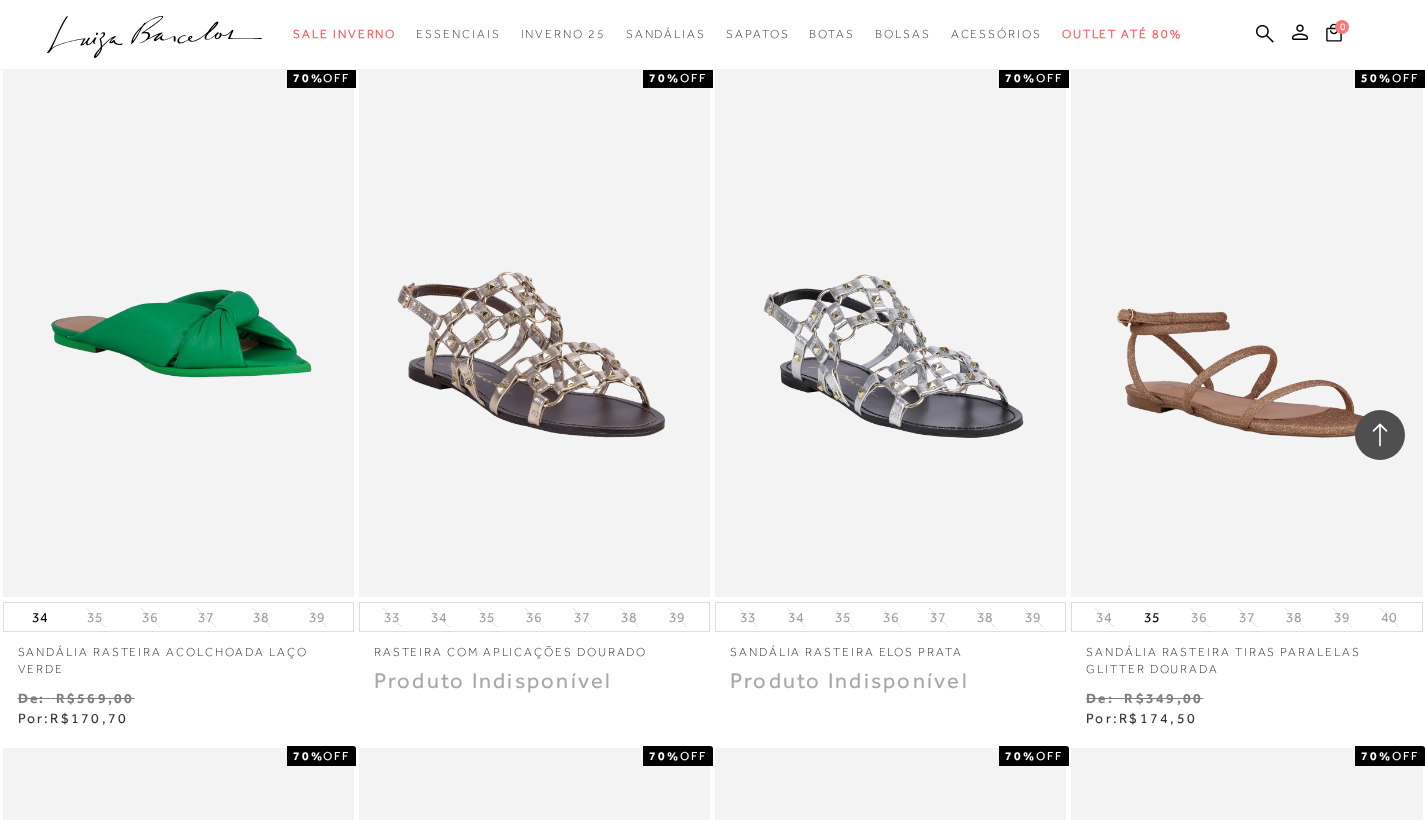 scroll, scrollTop: 10823, scrollLeft: 0, axis: vertical 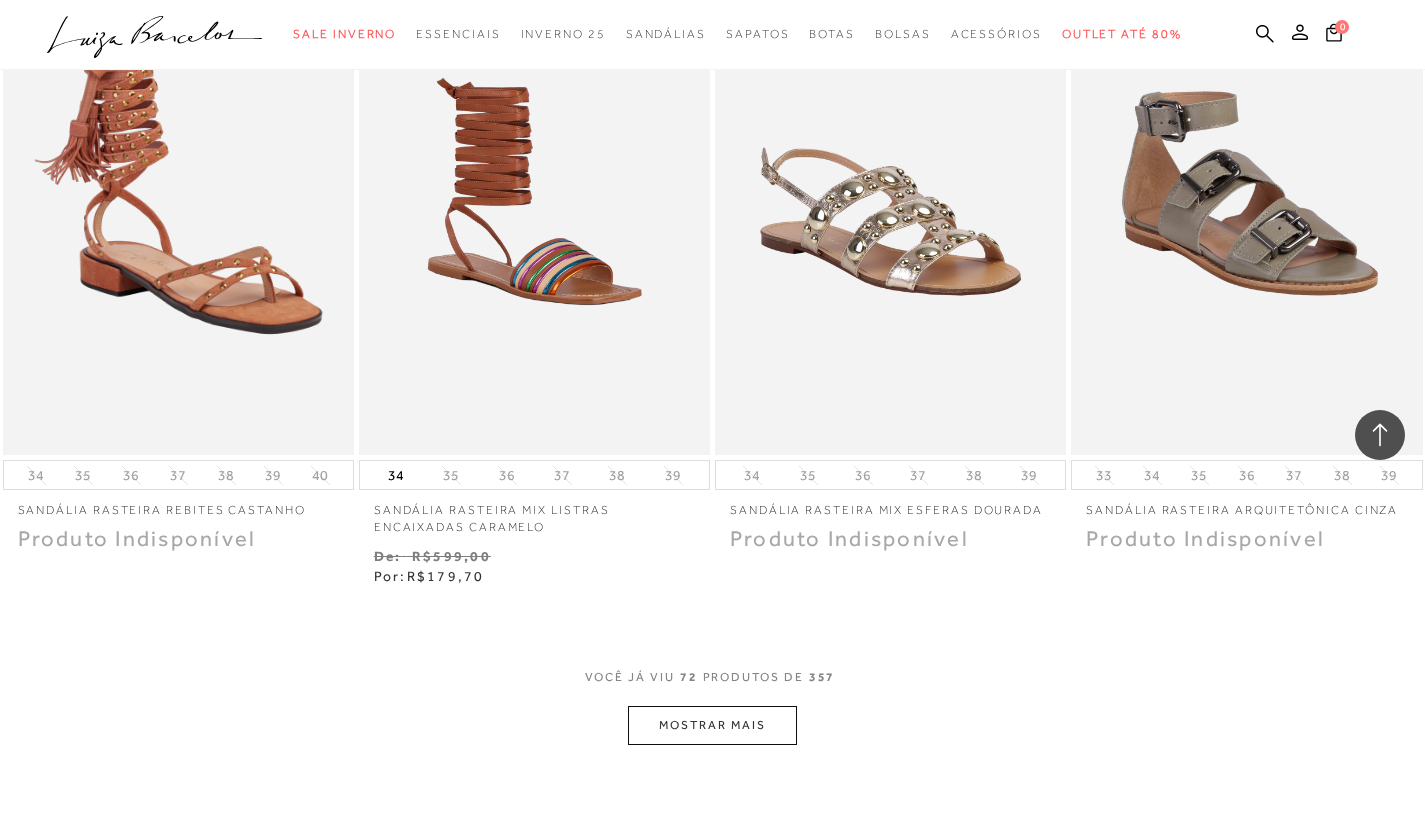click on "MOSTRAR MAIS" at bounding box center [712, 725] 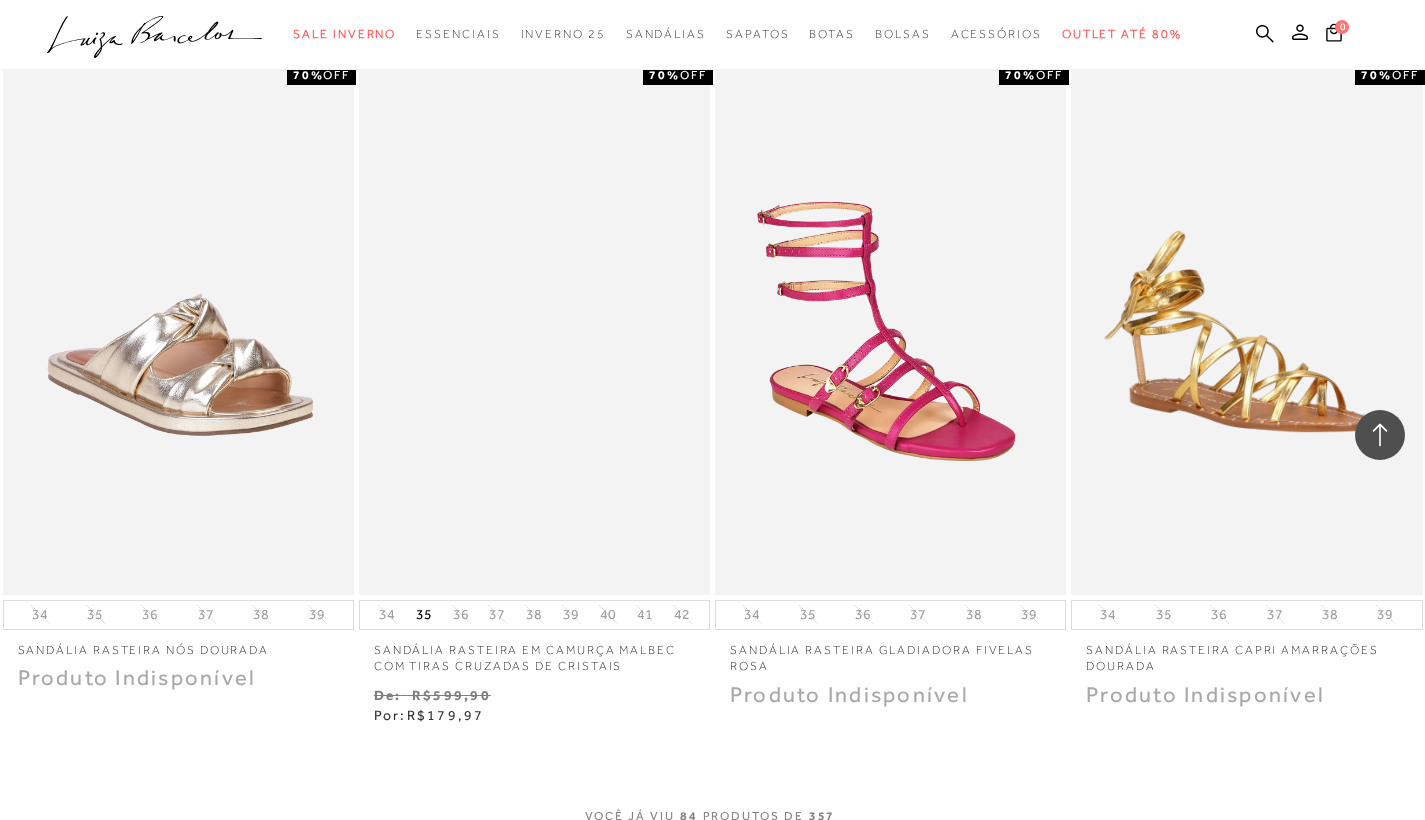 scroll, scrollTop: 13654, scrollLeft: 0, axis: vertical 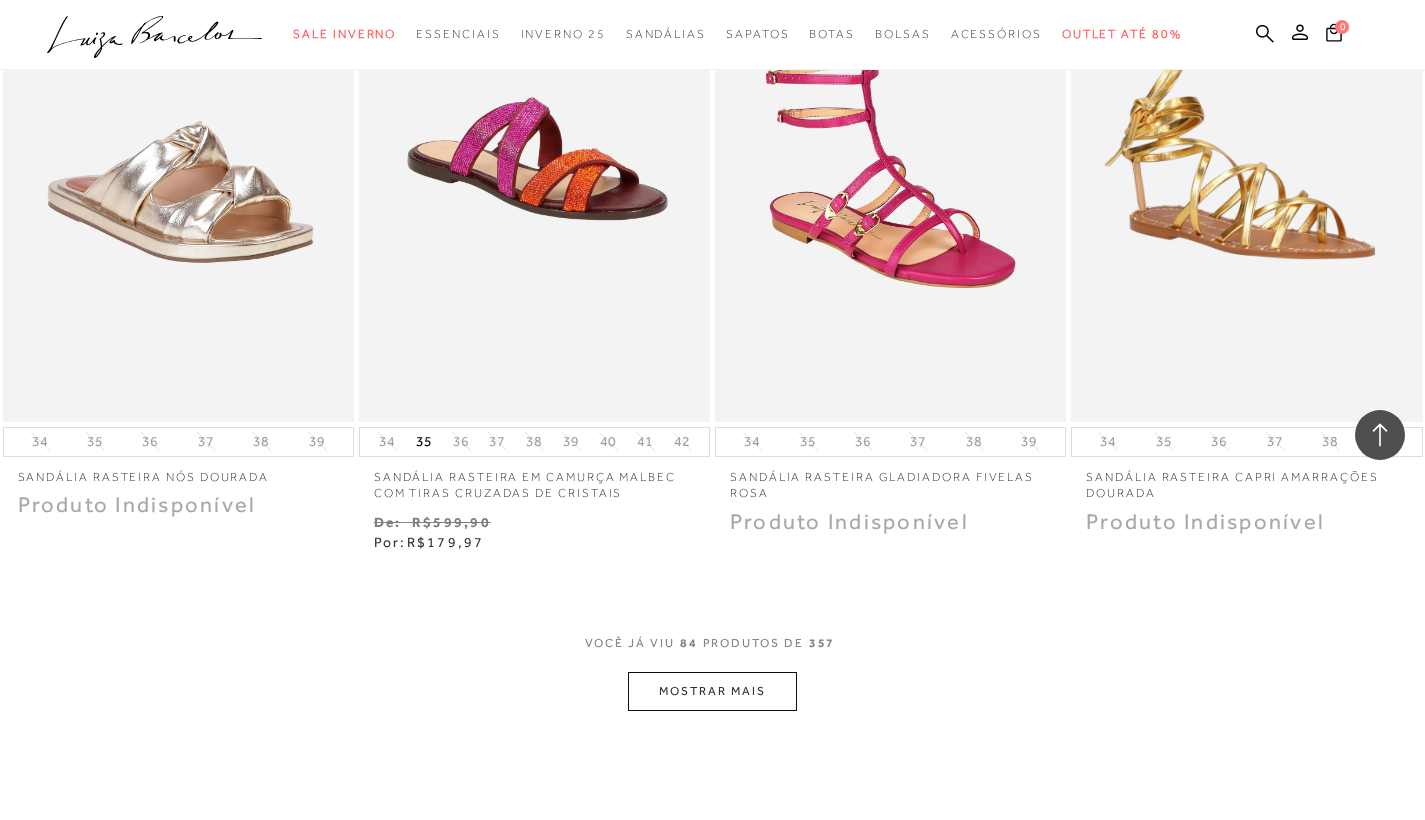 click on "MOSTRAR MAIS" at bounding box center [712, 691] 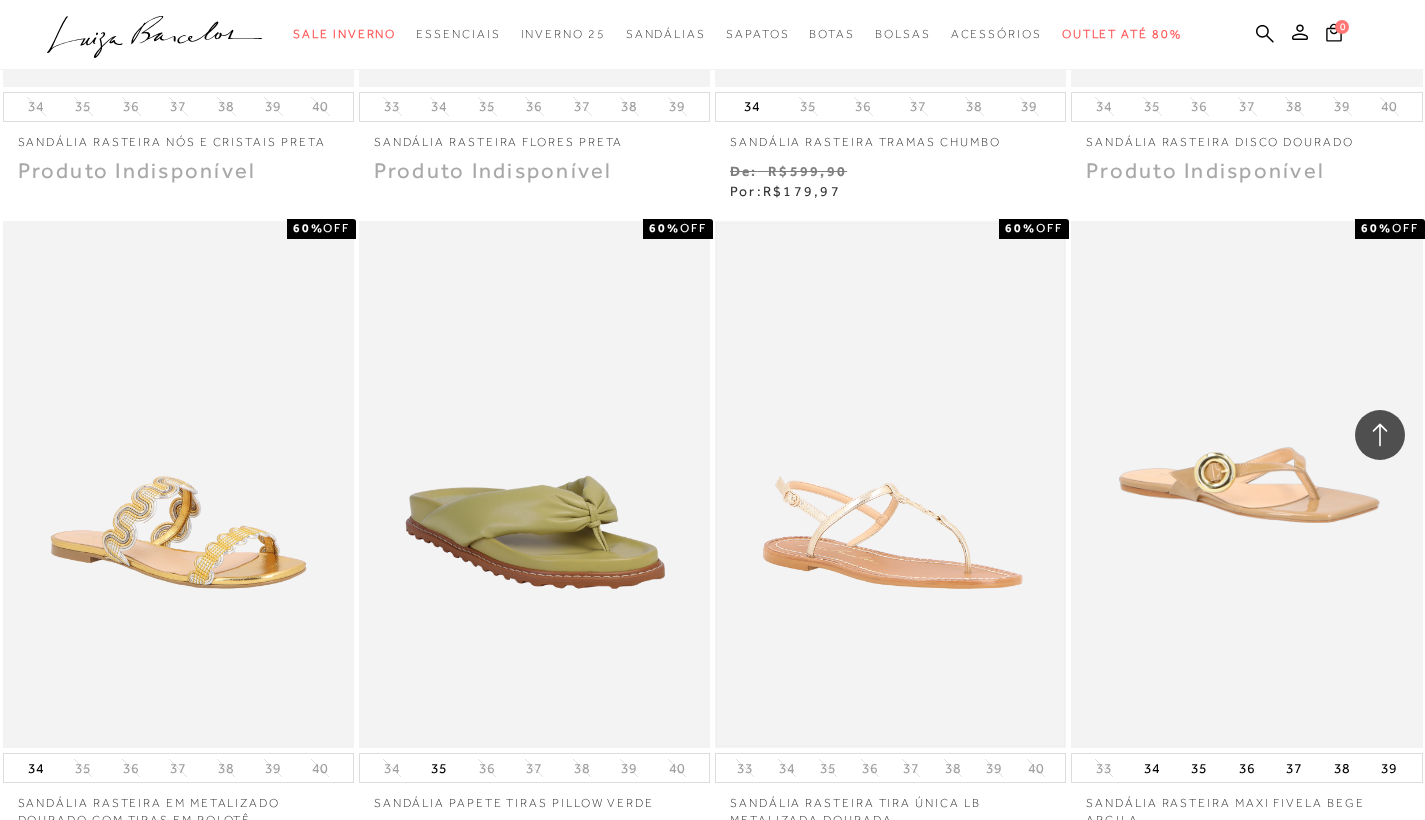 scroll, scrollTop: 15710, scrollLeft: 0, axis: vertical 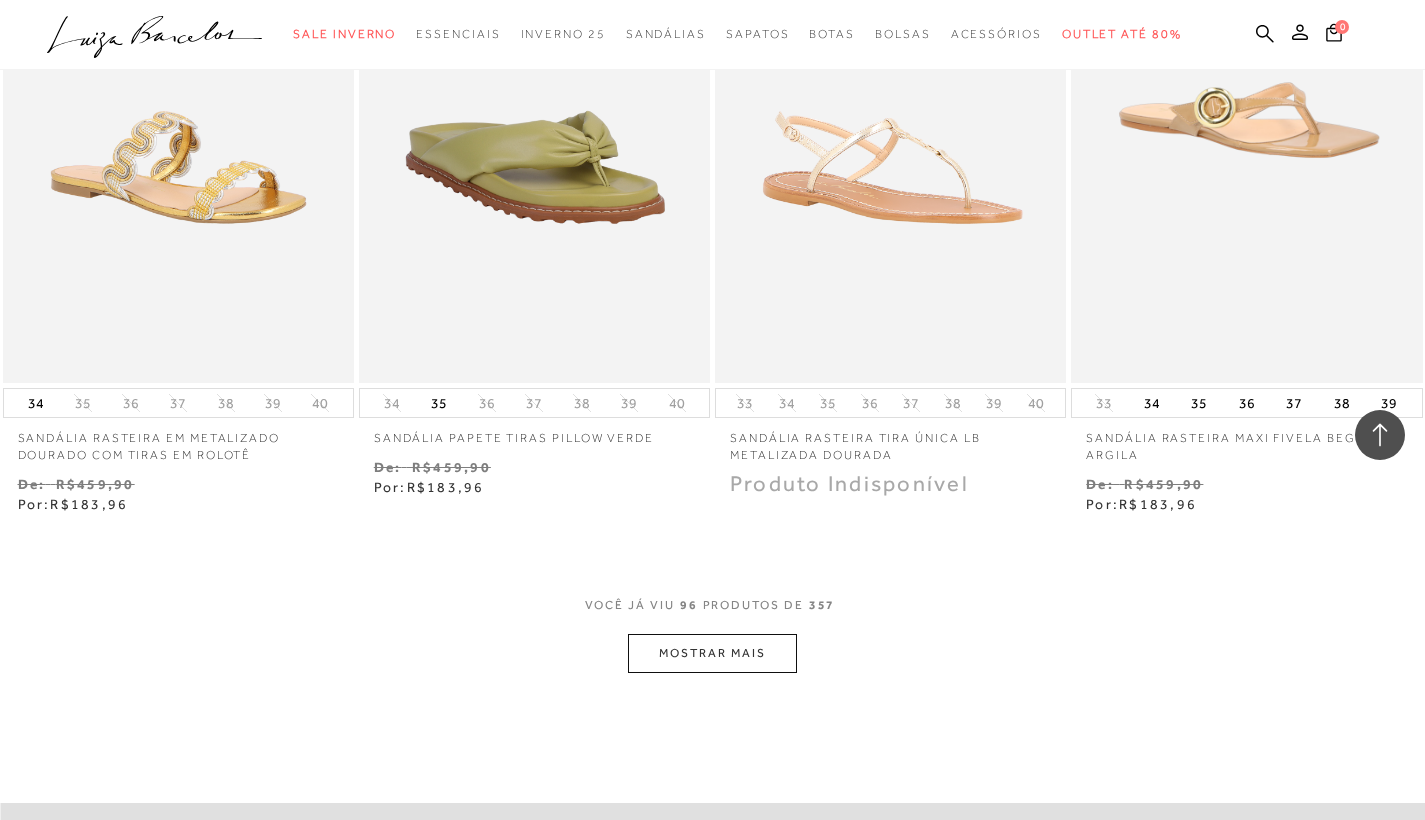 click on "MOSTRAR MAIS" at bounding box center (712, 653) 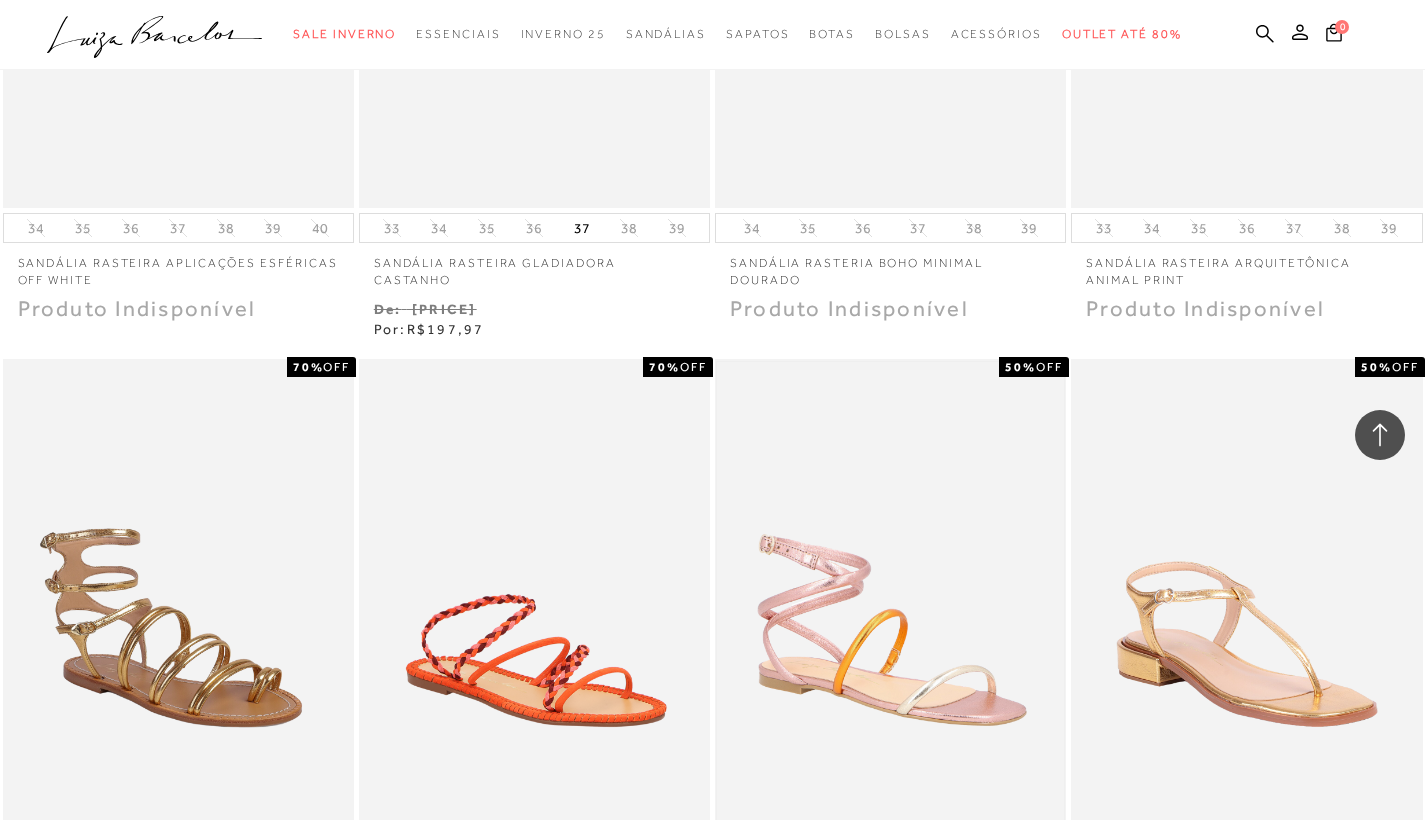 scroll, scrollTop: 17591, scrollLeft: 0, axis: vertical 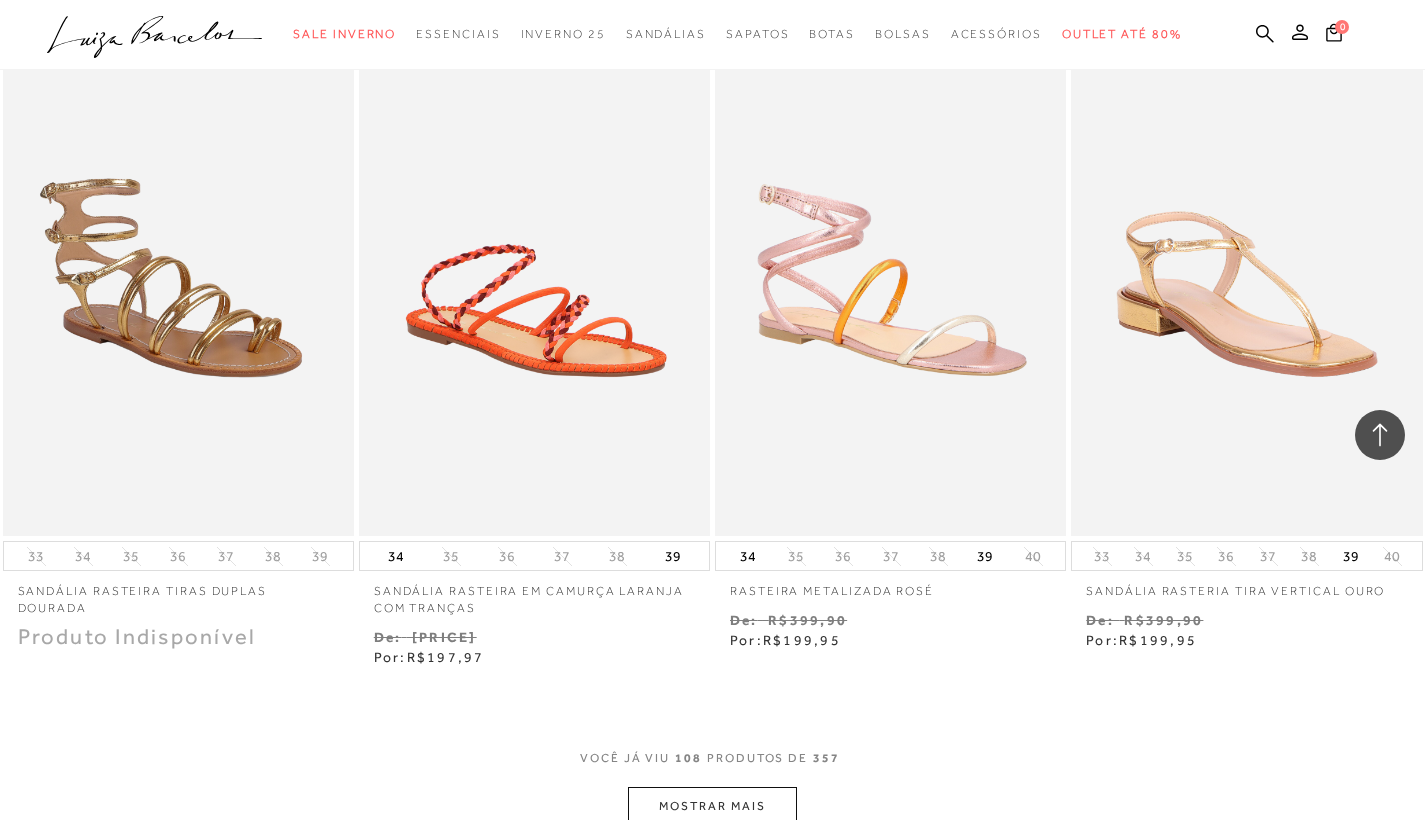 click on "MOSTRAR MAIS" at bounding box center [712, 806] 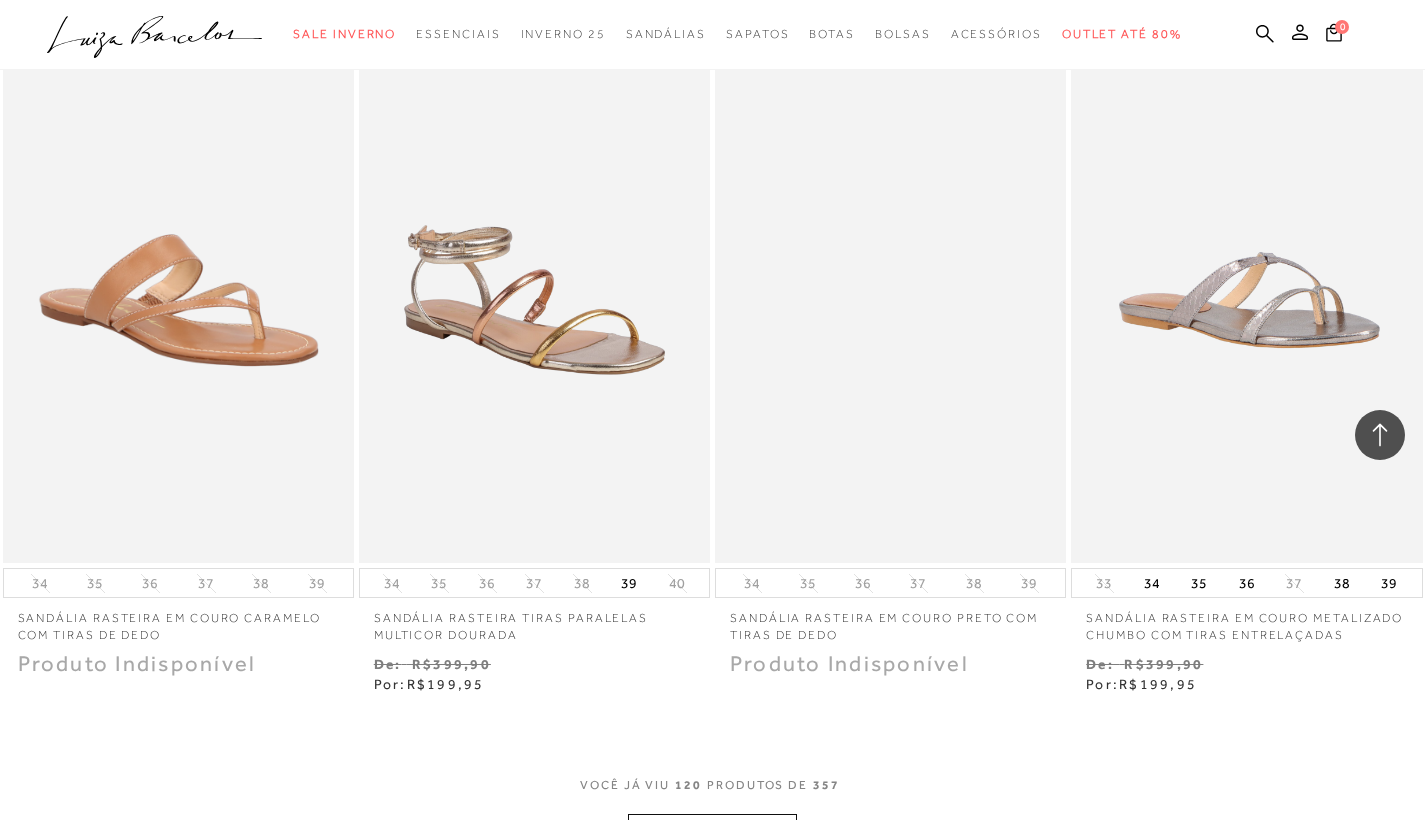 scroll, scrollTop: 19602, scrollLeft: 0, axis: vertical 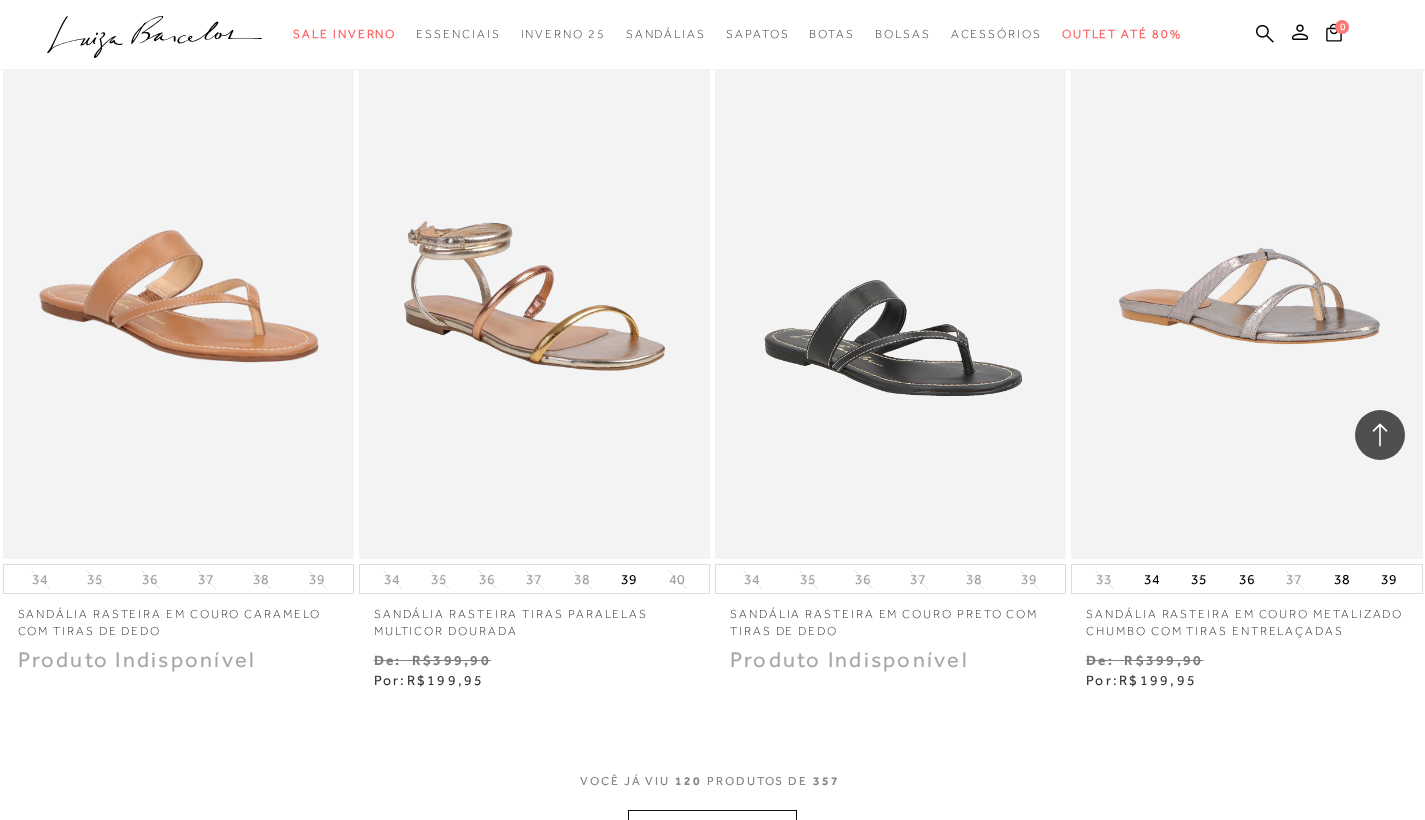 click on "MOSTRAR MAIS" at bounding box center (712, 829) 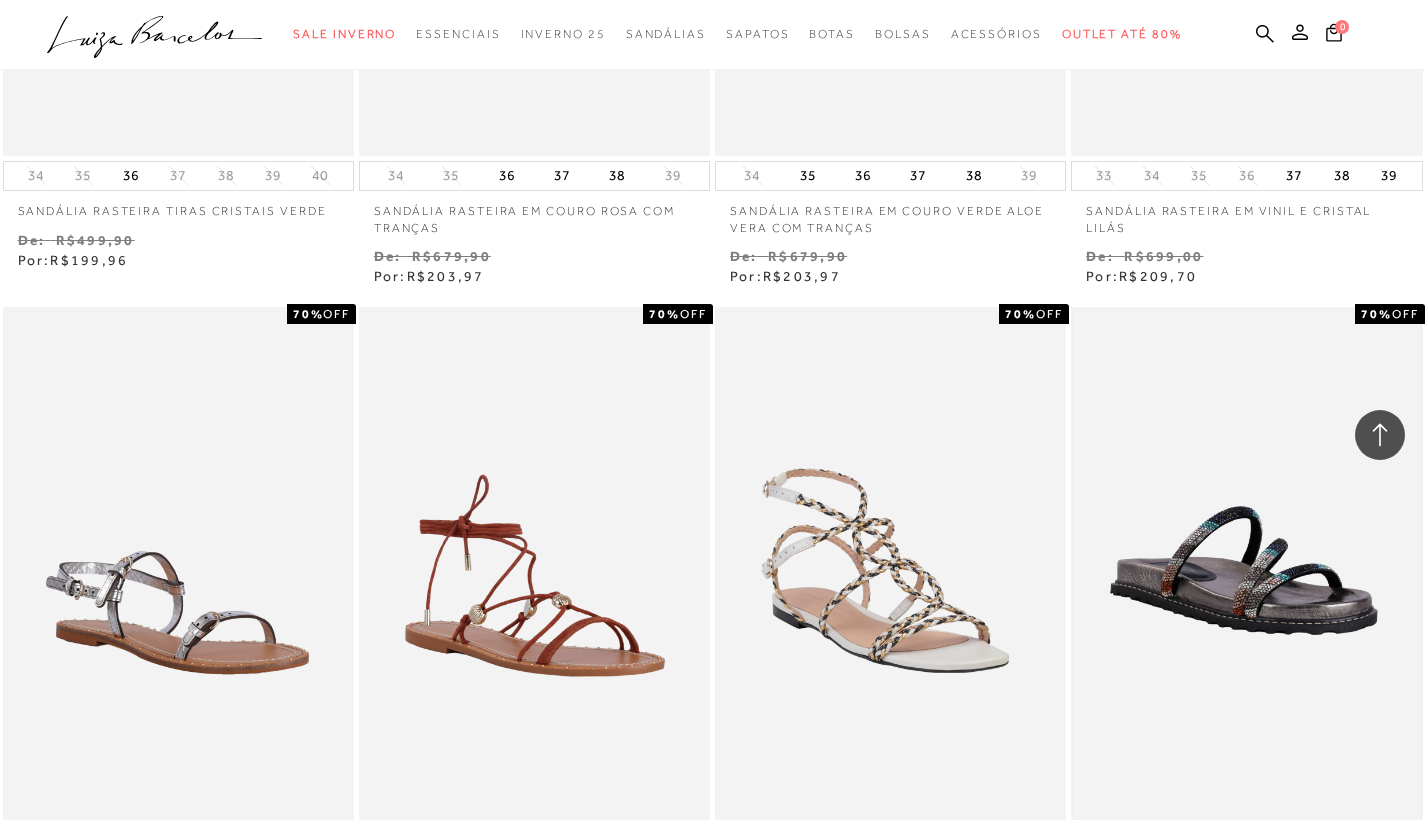 scroll, scrollTop: 21572, scrollLeft: 0, axis: vertical 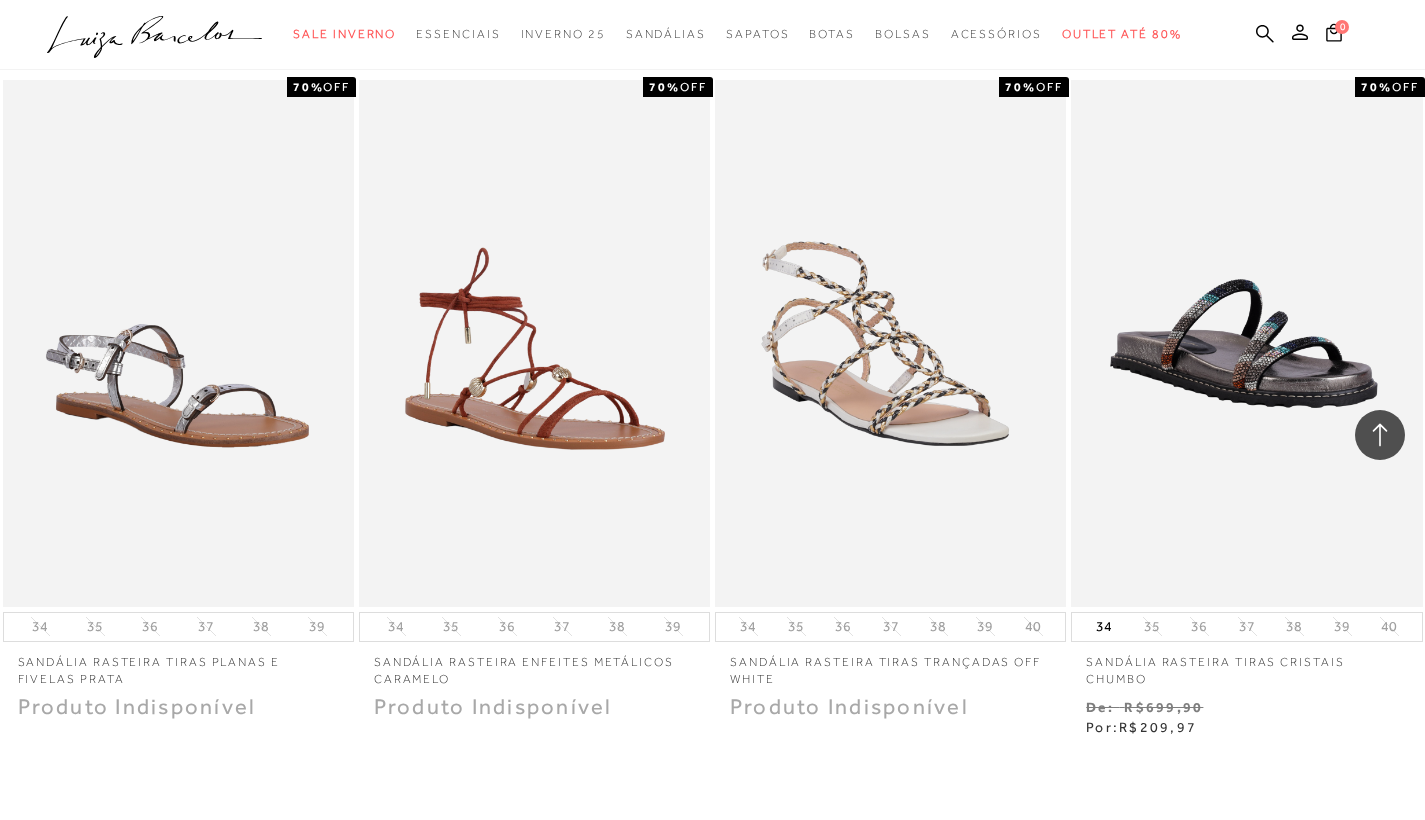 click on "MOSTRAR MAIS" at bounding box center (712, 876) 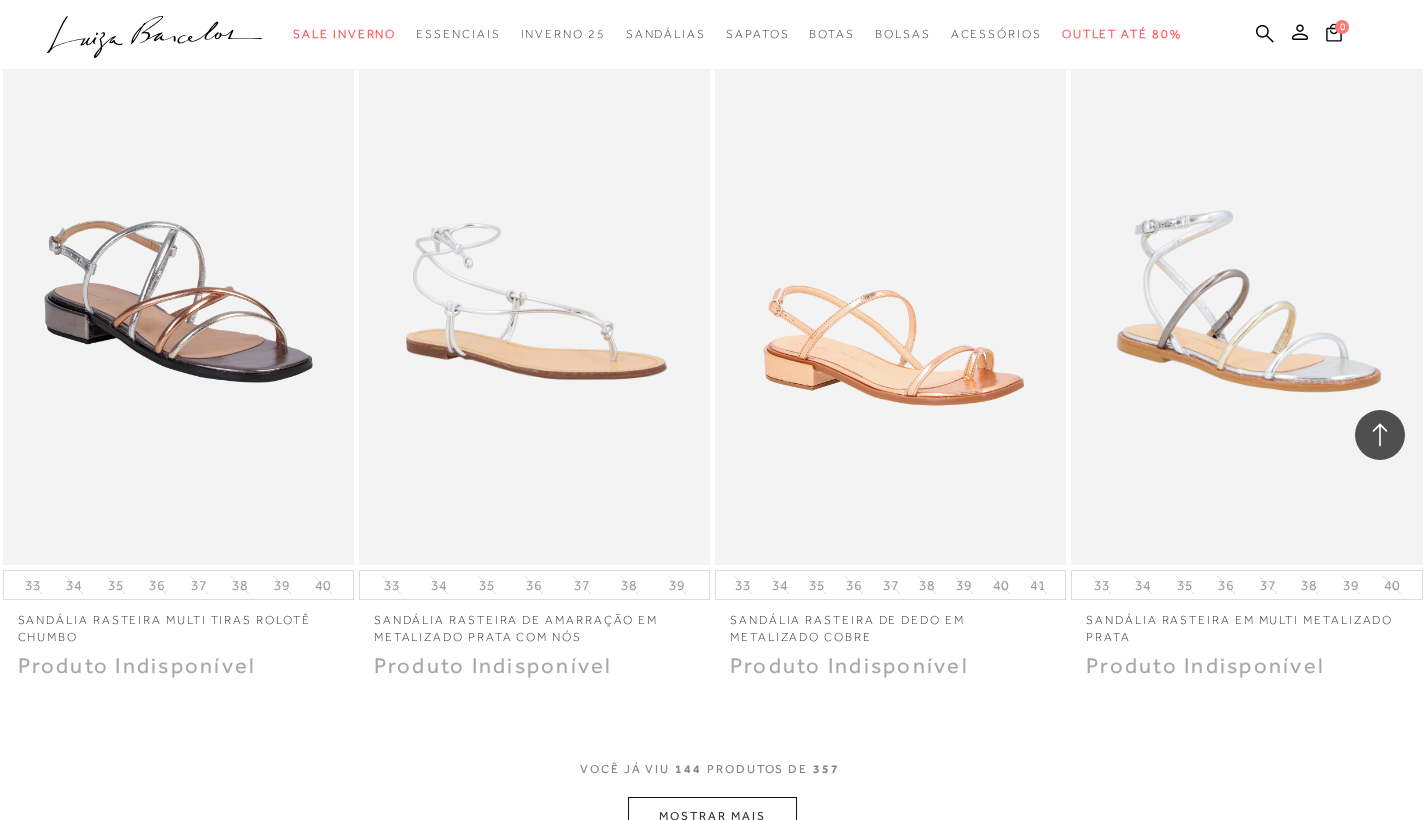 scroll, scrollTop: 23996, scrollLeft: 0, axis: vertical 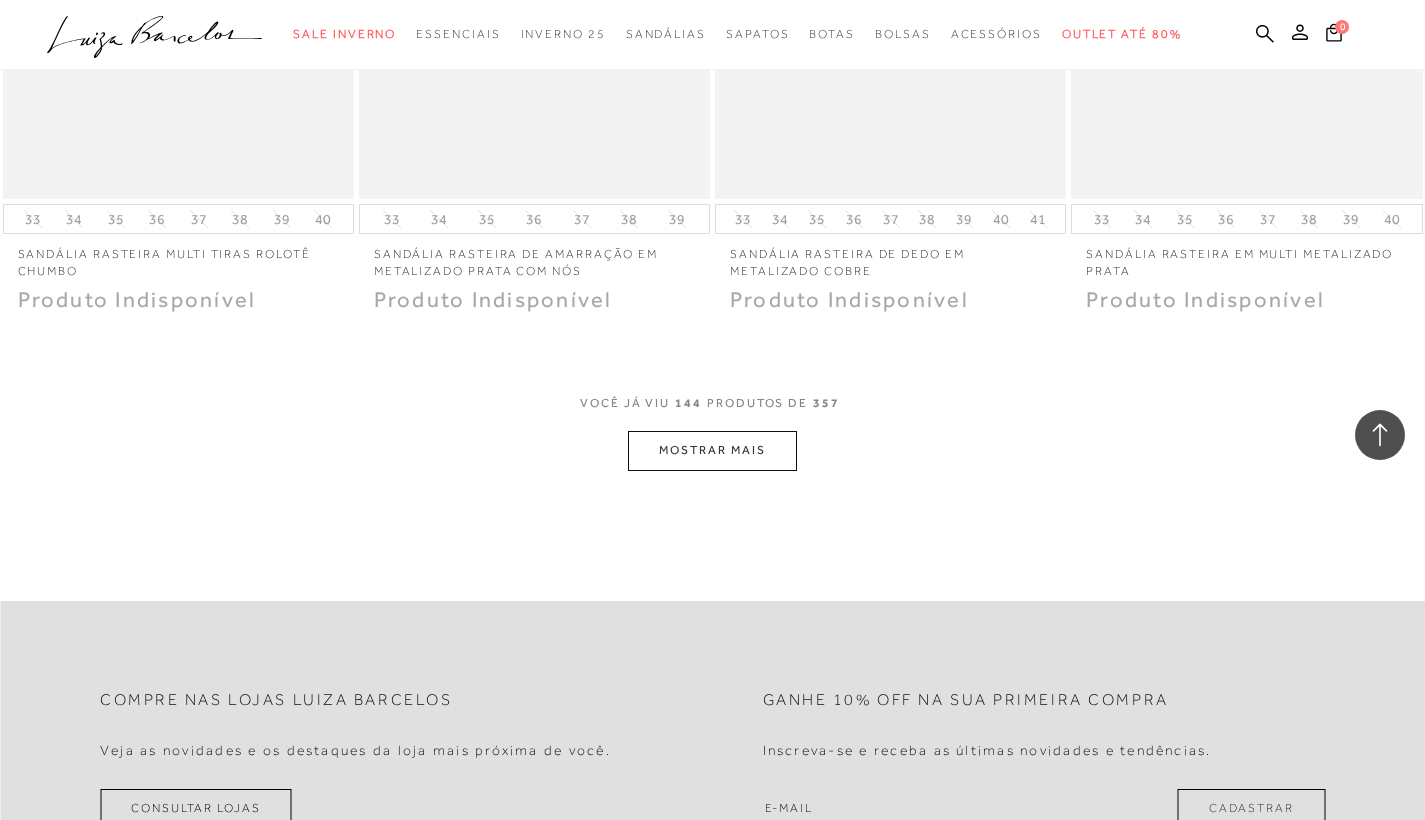 click on "MOSTRAR MAIS" at bounding box center (712, 450) 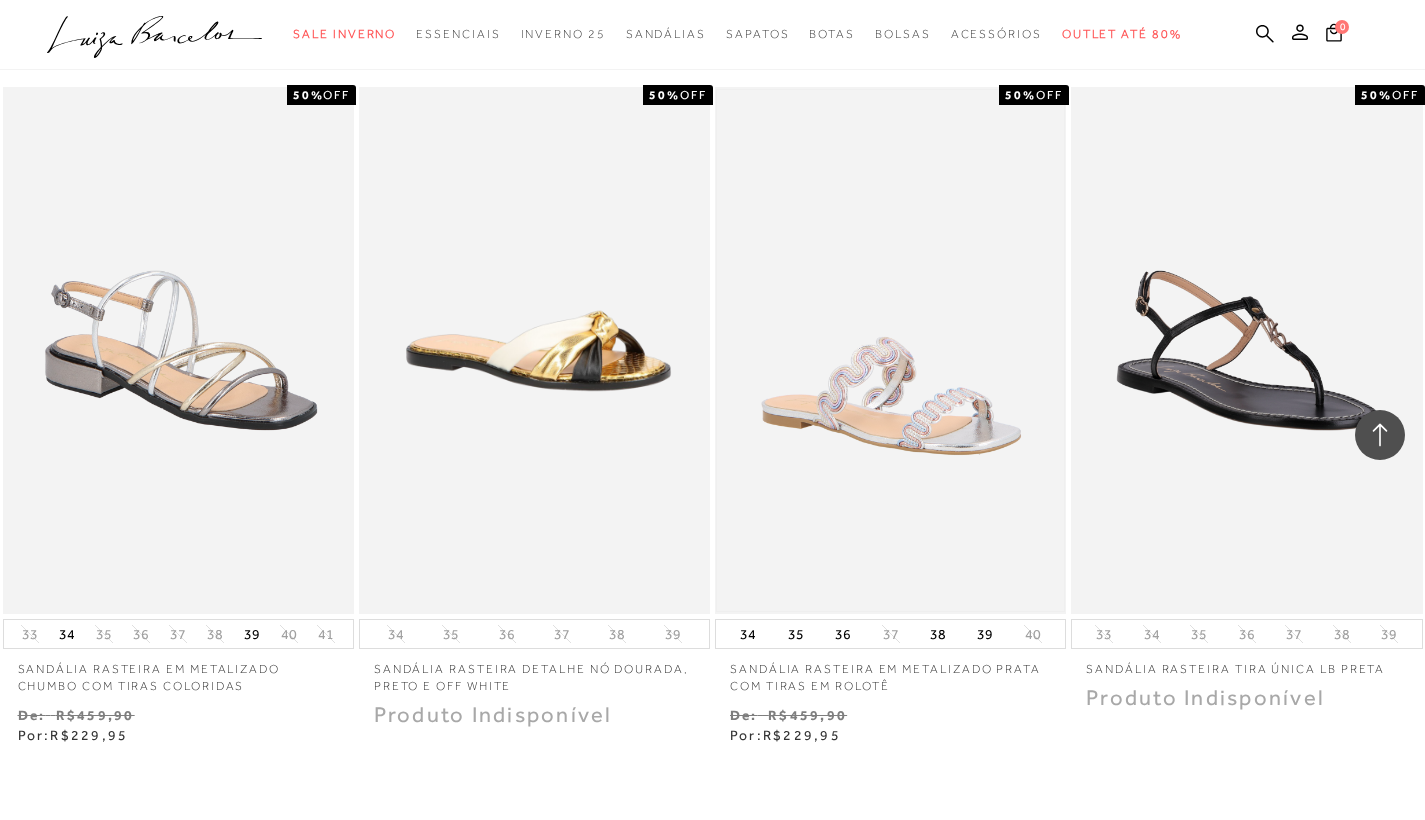 scroll, scrollTop: 25583, scrollLeft: 0, axis: vertical 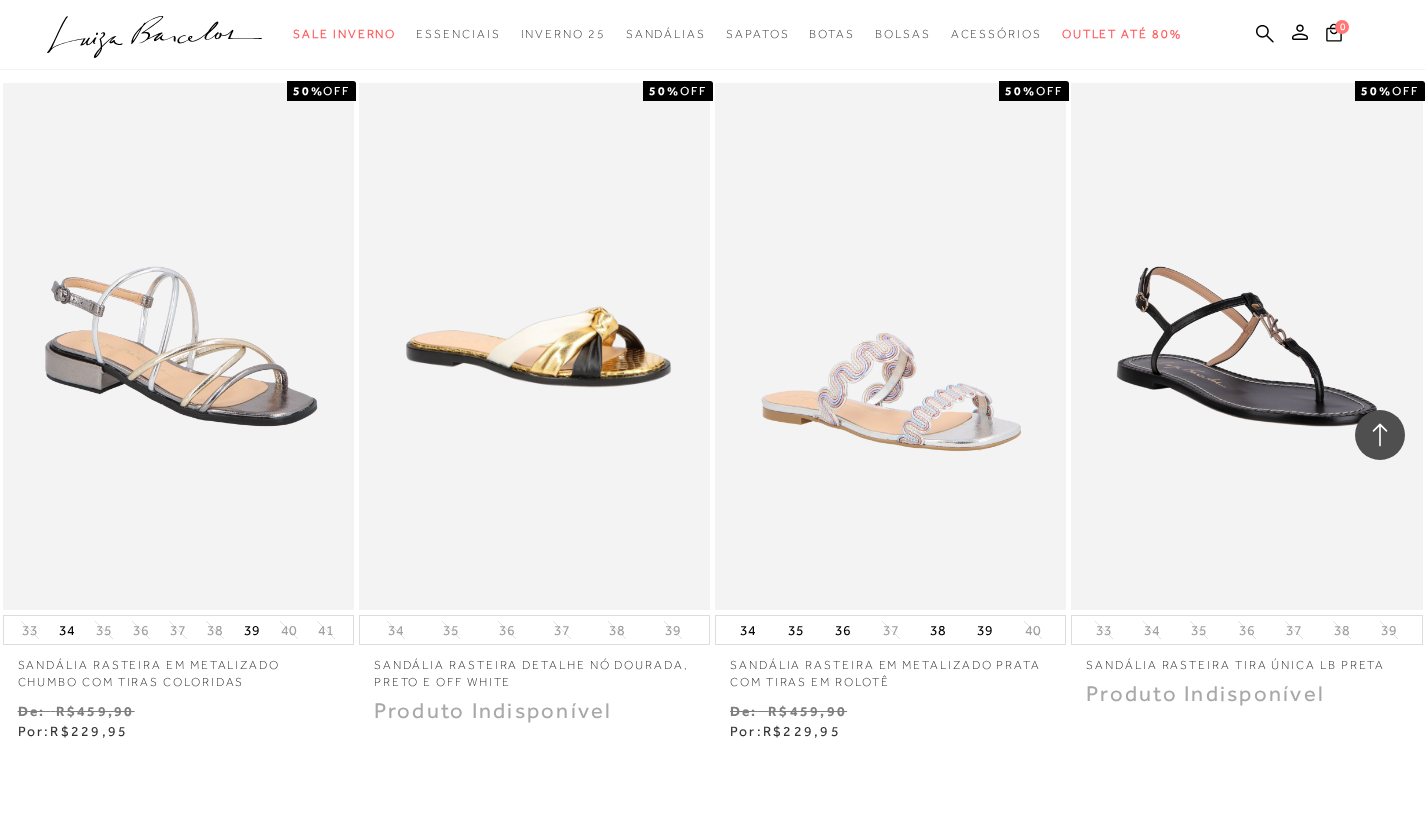 click on "MOSTRAR MAIS" at bounding box center [712, 880] 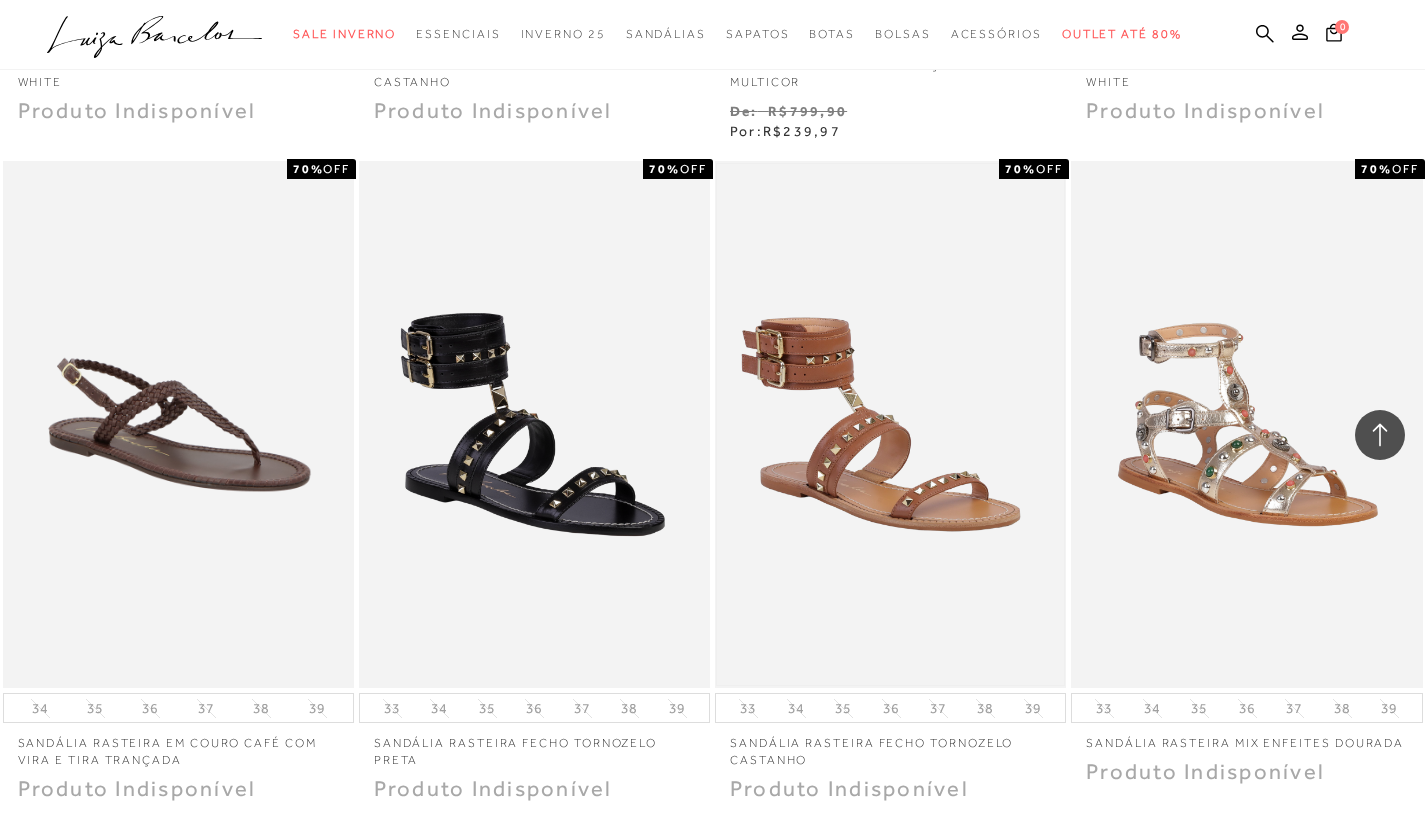 scroll, scrollTop: 27703, scrollLeft: 0, axis: vertical 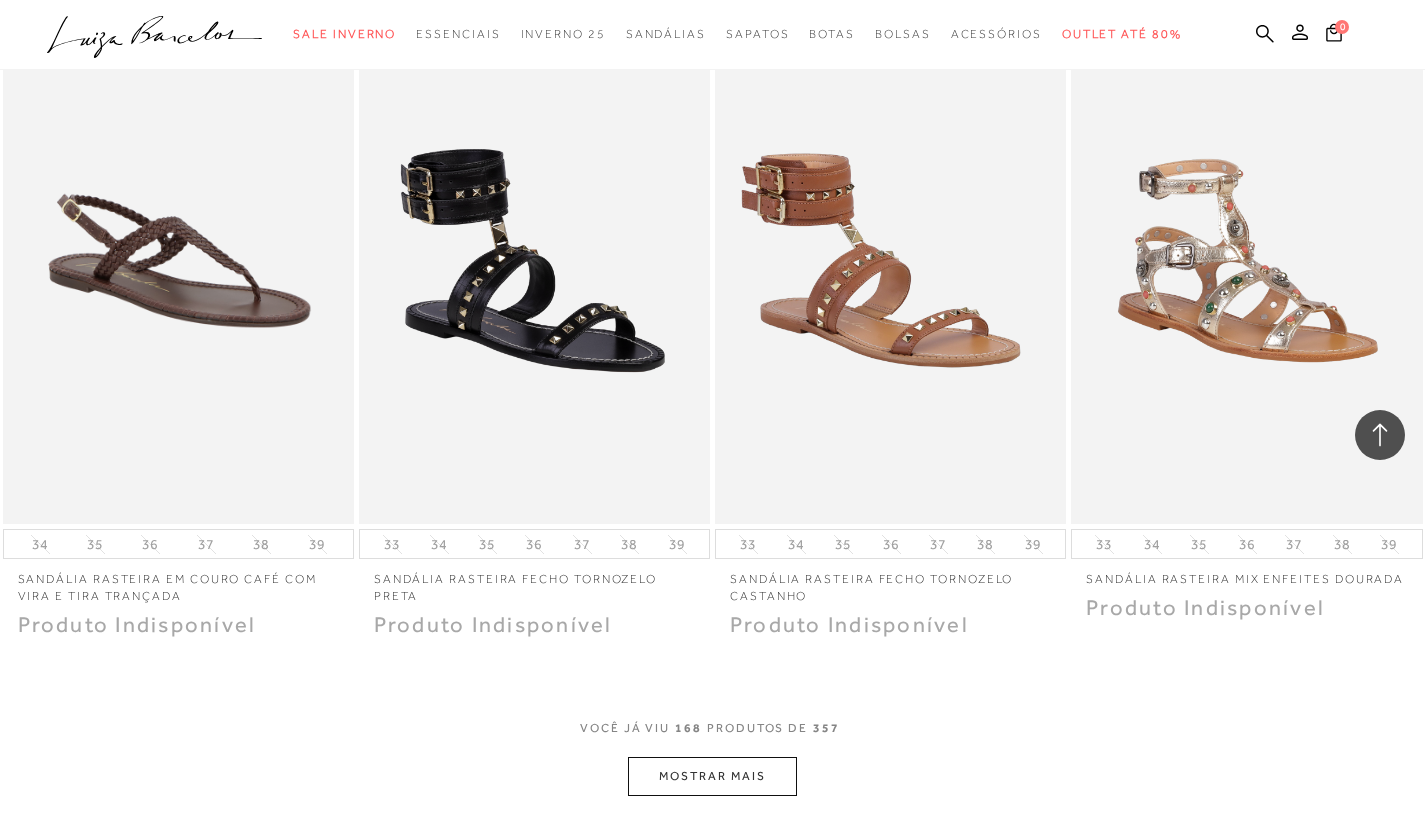 click on "MOSTRAR MAIS" at bounding box center [712, 776] 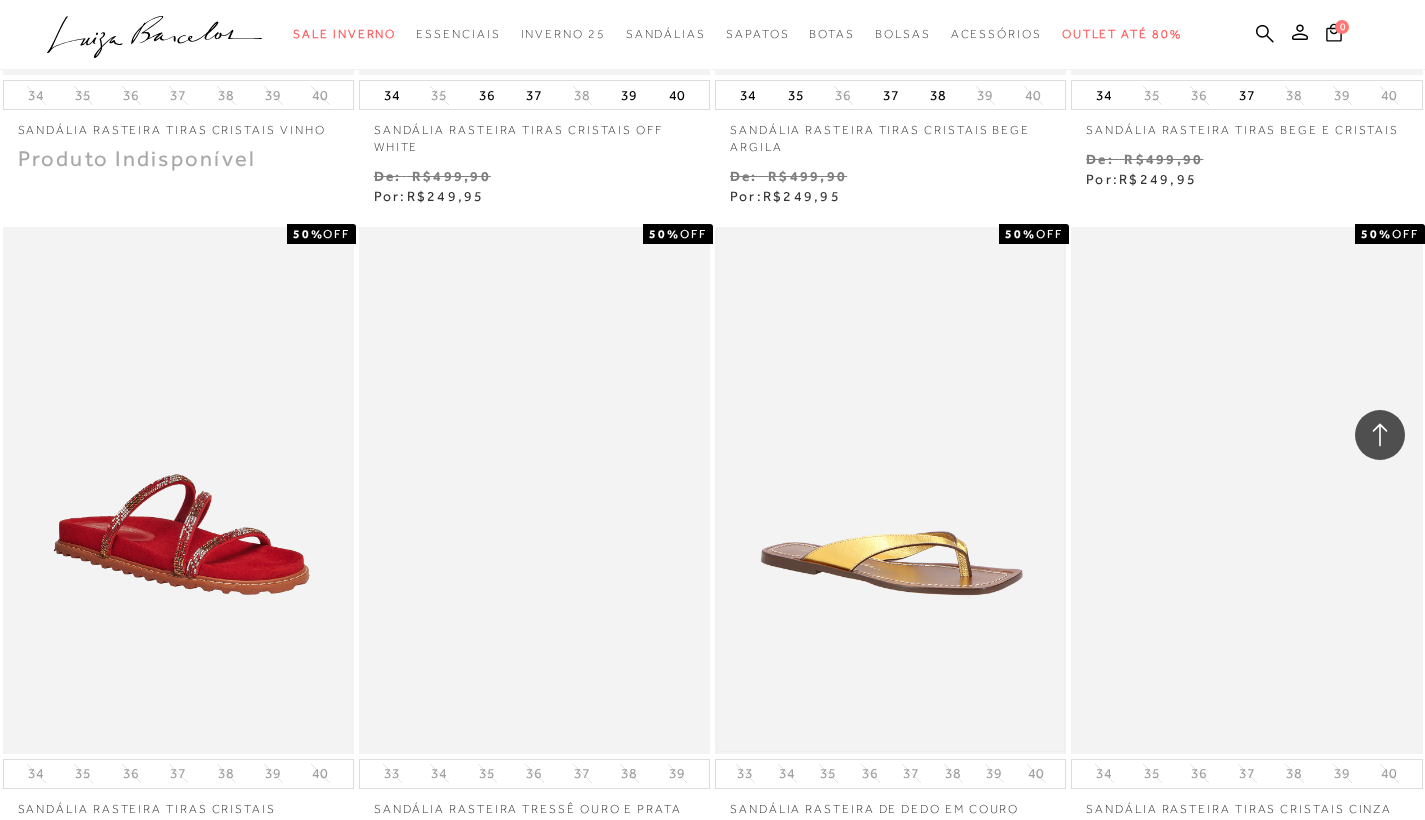 scroll, scrollTop: 29793, scrollLeft: 0, axis: vertical 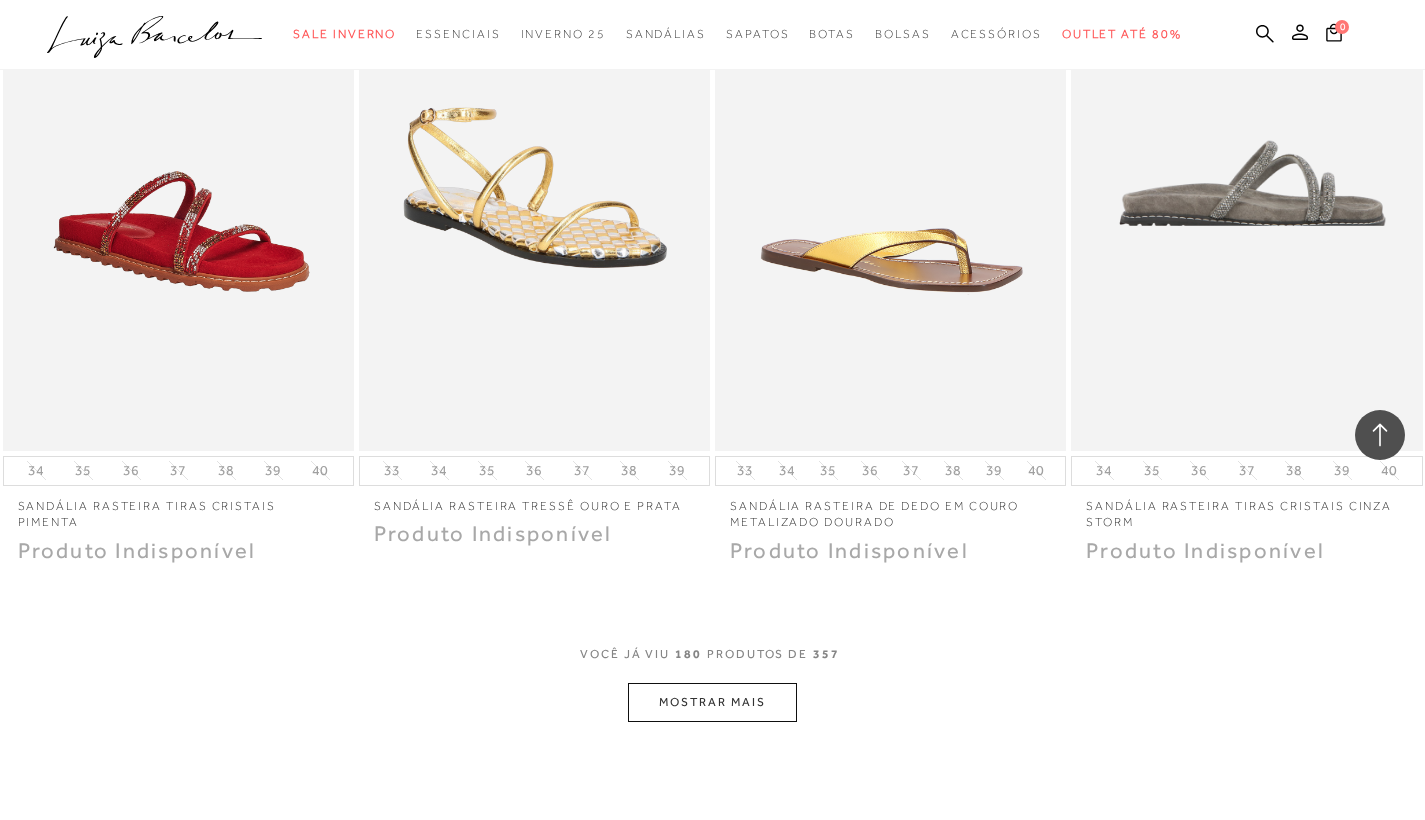 click on "MOSTRAR MAIS" at bounding box center (712, 702) 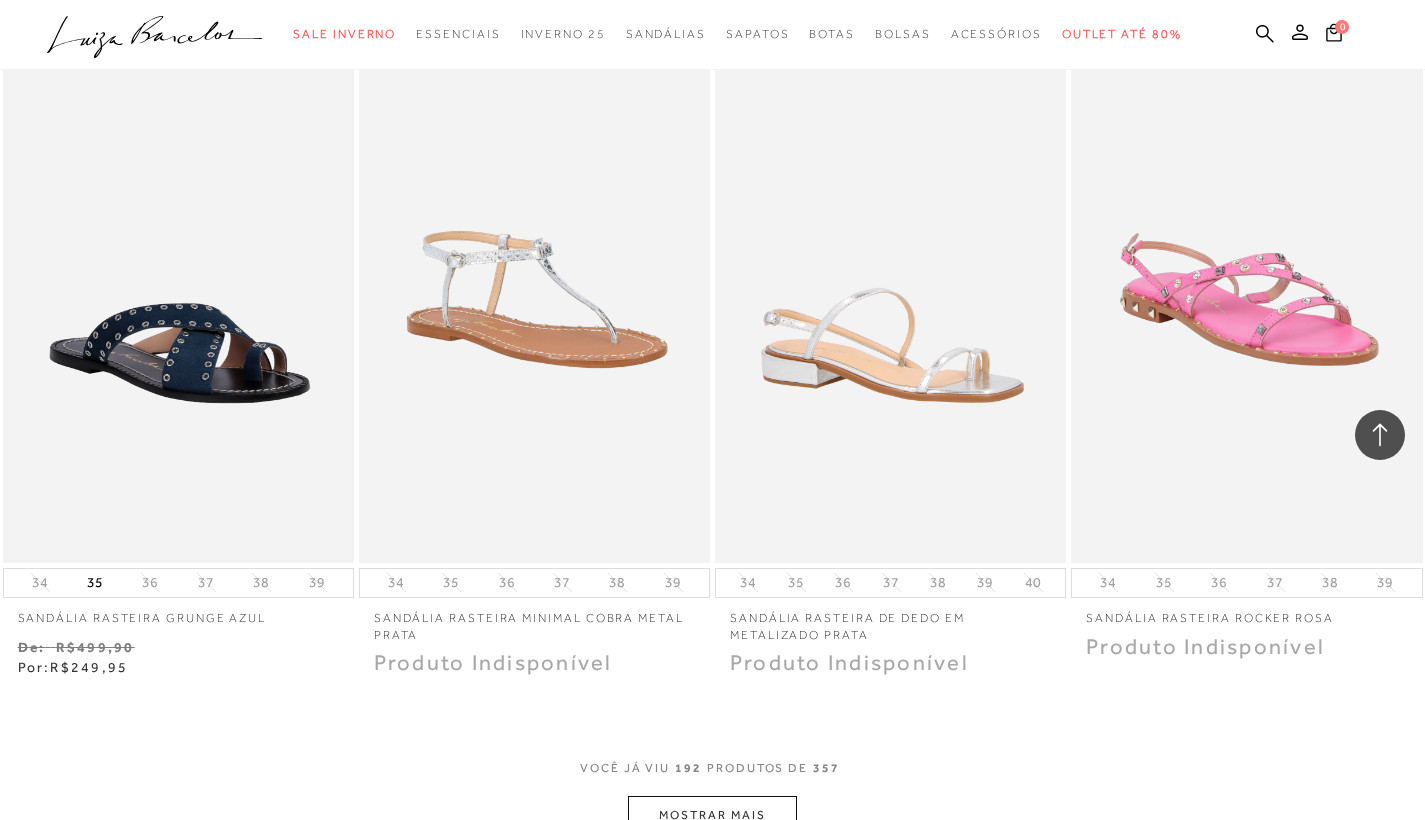scroll, scrollTop: 31865, scrollLeft: 0, axis: vertical 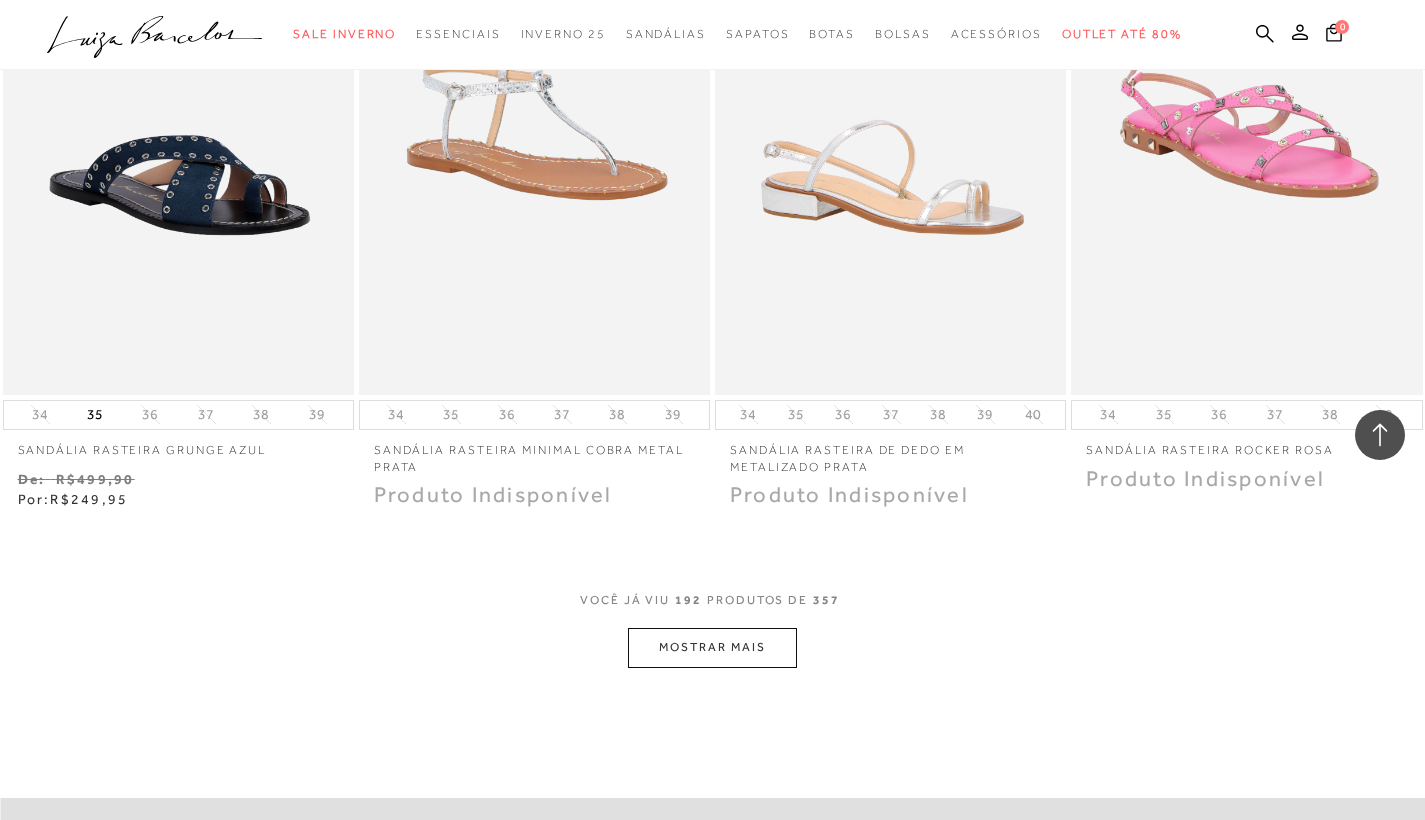 click on "MOSTRAR MAIS" at bounding box center [712, 647] 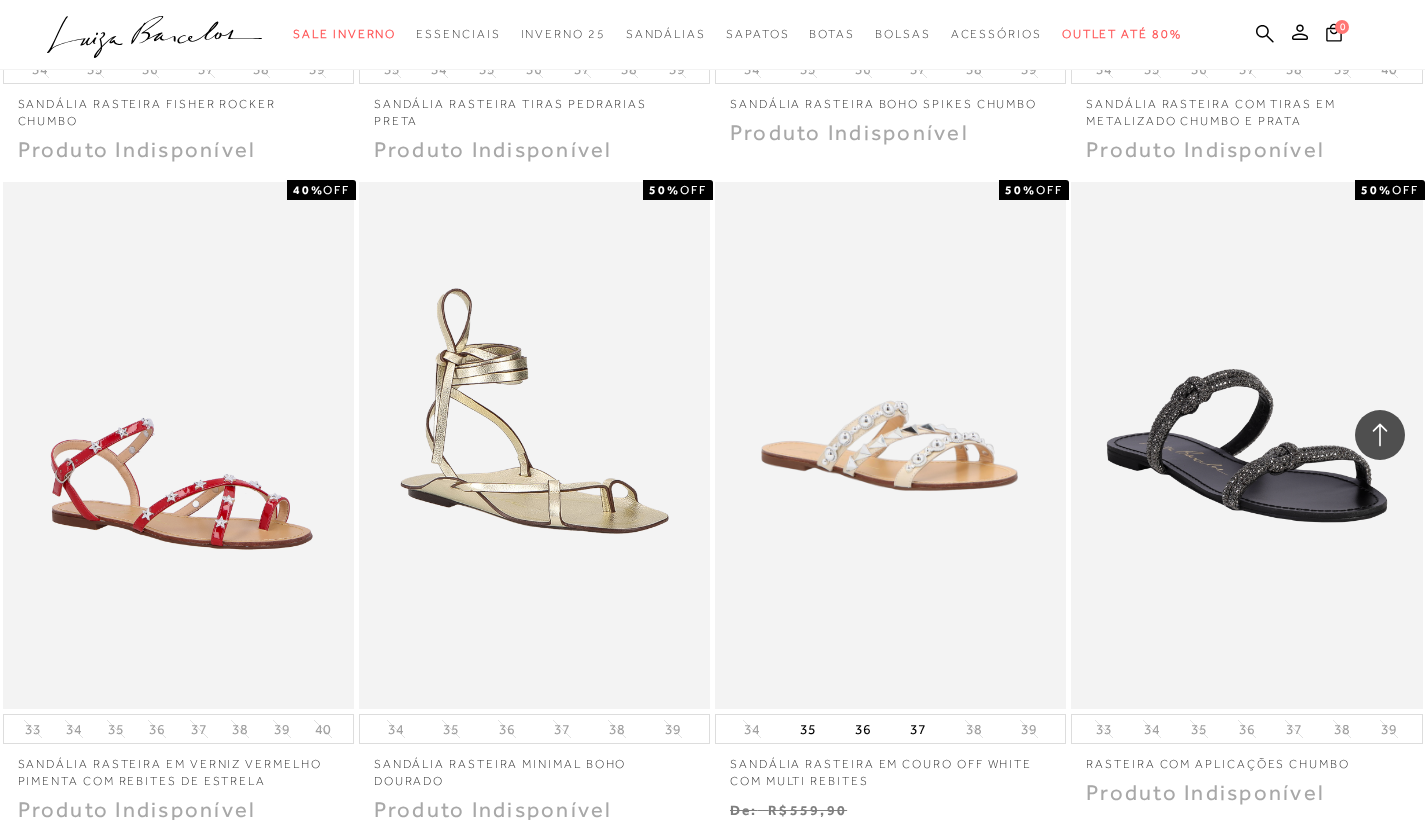 scroll, scrollTop: 33839, scrollLeft: 0, axis: vertical 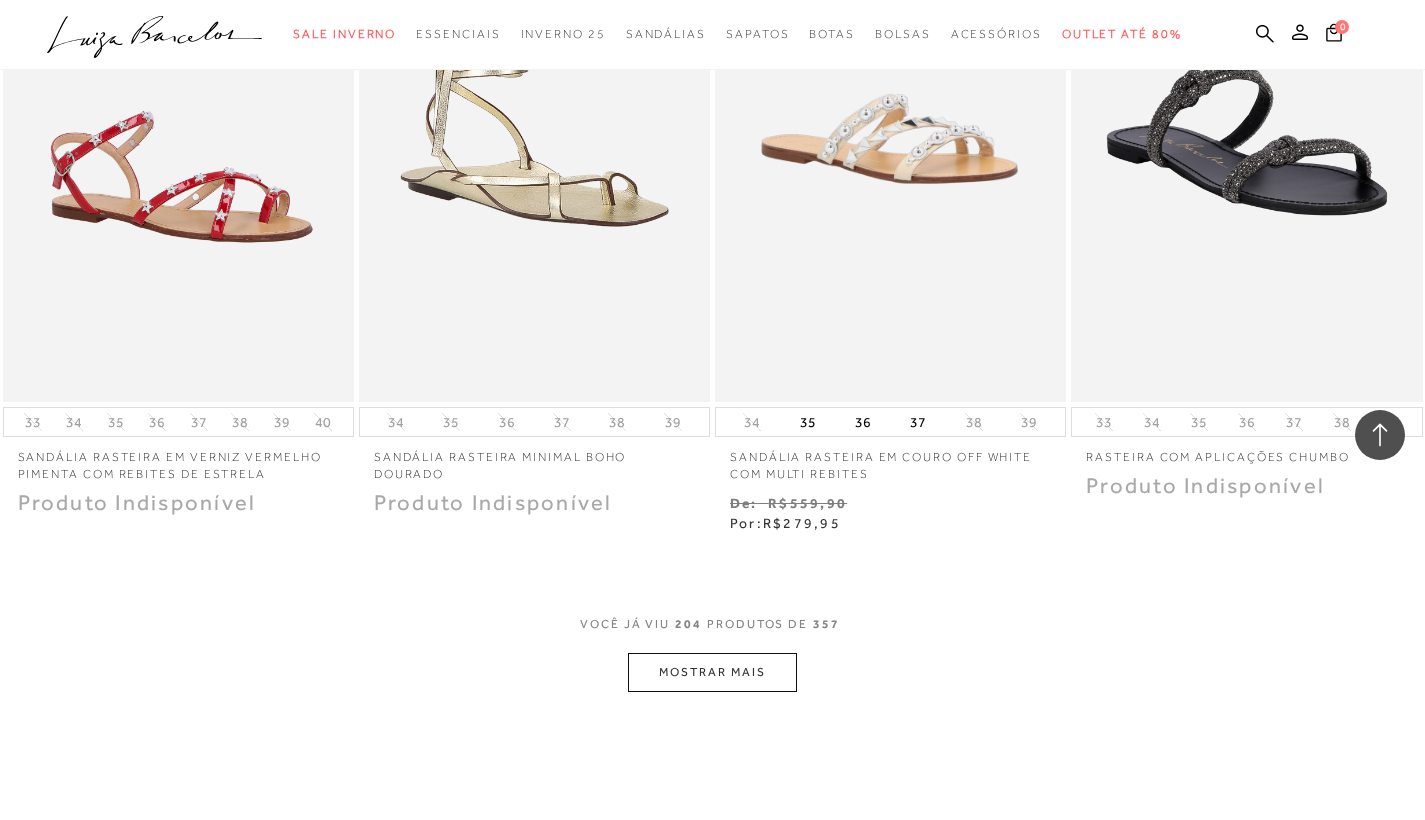 click on "Resultados da pesquisa
Rasteiras
Resultados: 193 - 204 (de 357)
Opções de exibição
357
resultados encontrados
Menor Preço Padrão Estoque 0" at bounding box center (712, -16533) 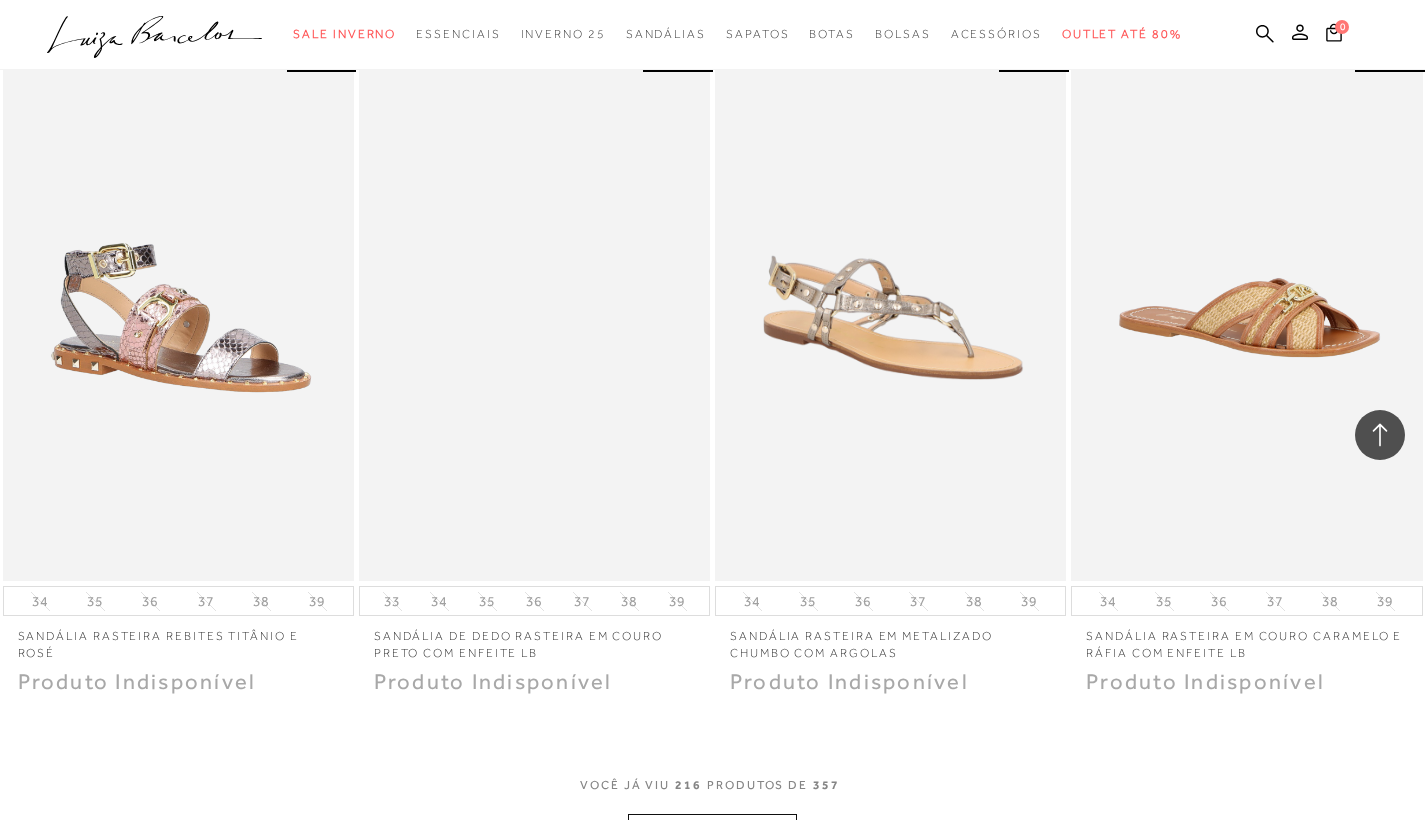 scroll, scrollTop: 35698, scrollLeft: 0, axis: vertical 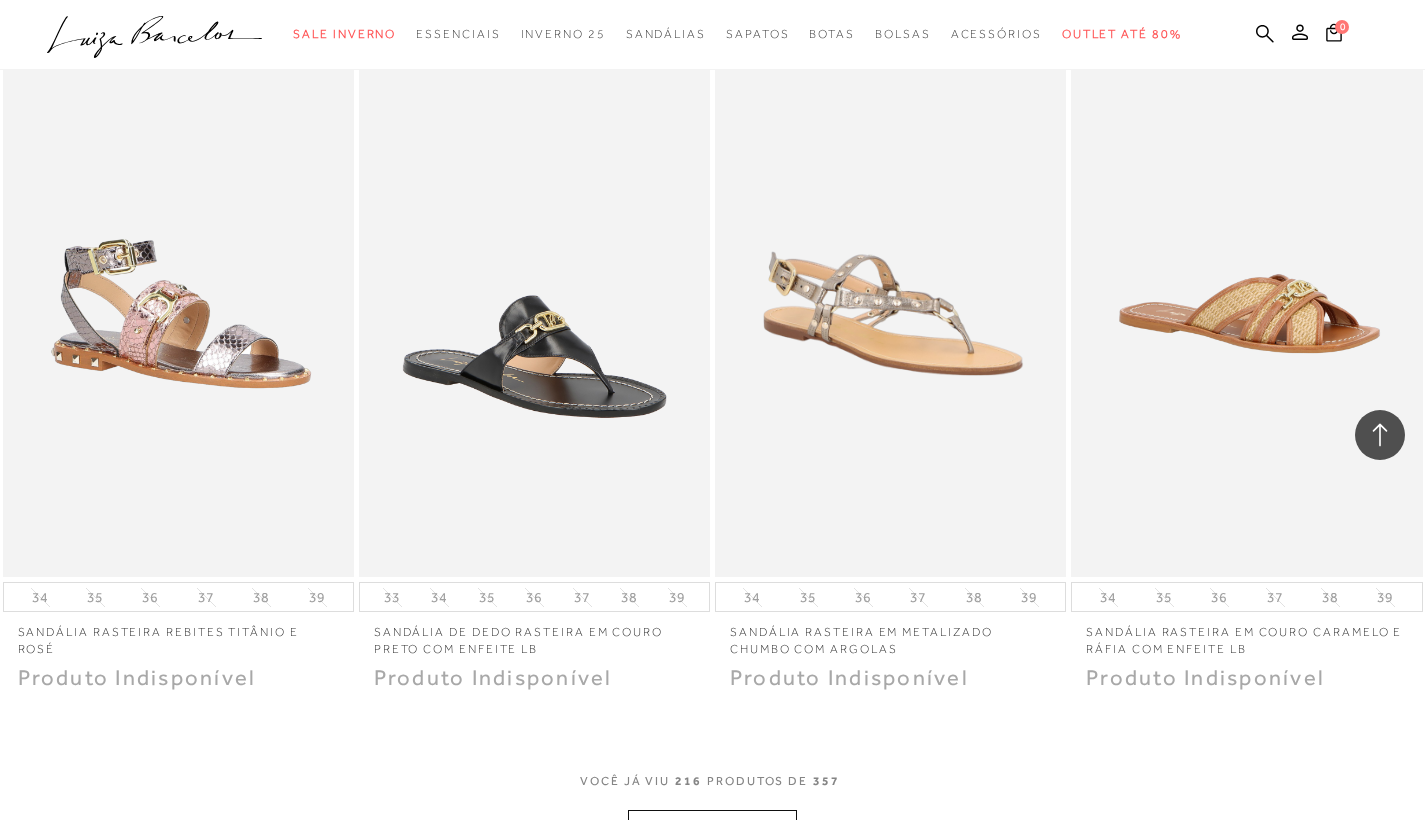 click on "MOSTRAR MAIS" at bounding box center (712, 829) 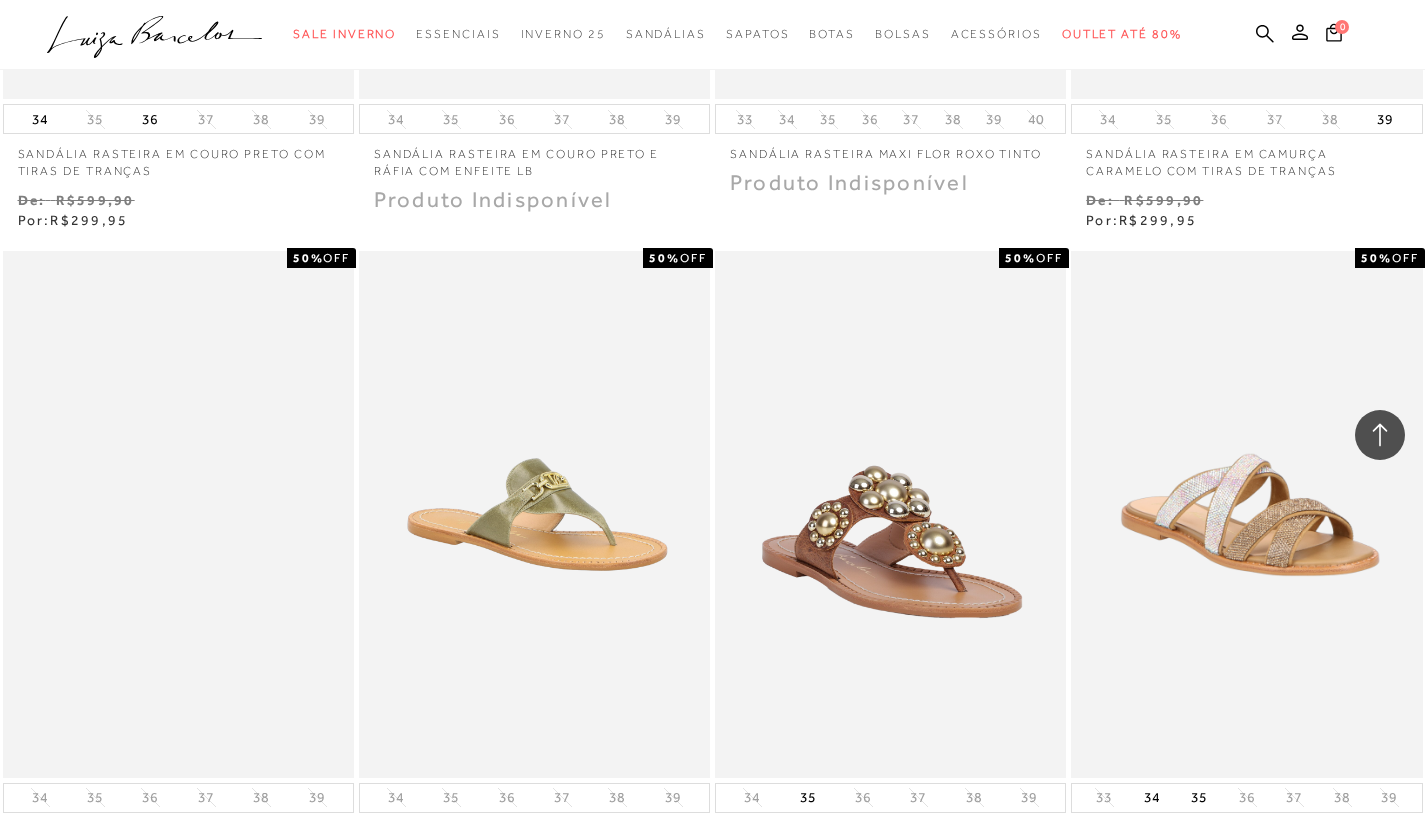 scroll, scrollTop: 37850, scrollLeft: 0, axis: vertical 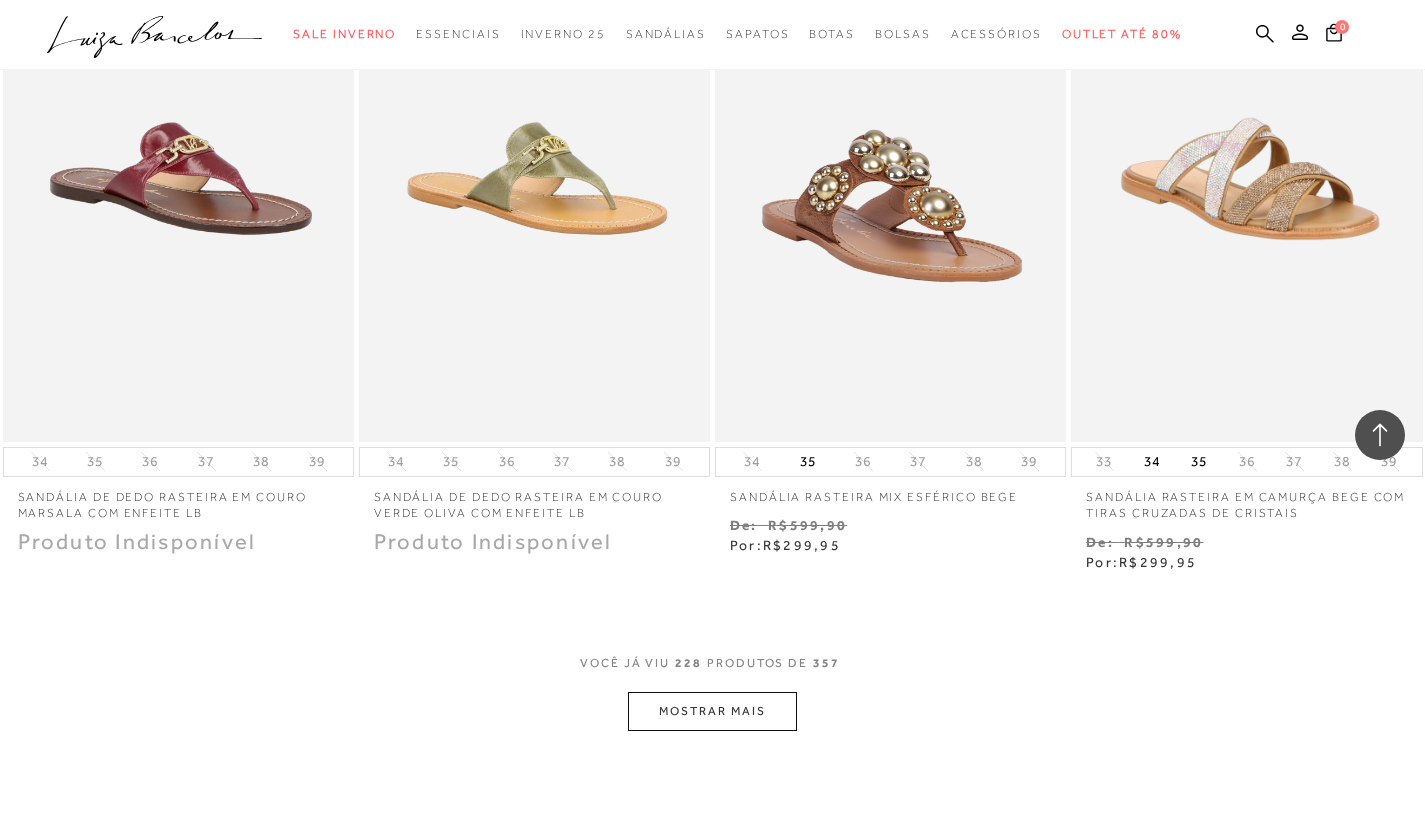 click on "MOSTRAR MAIS" at bounding box center [712, 711] 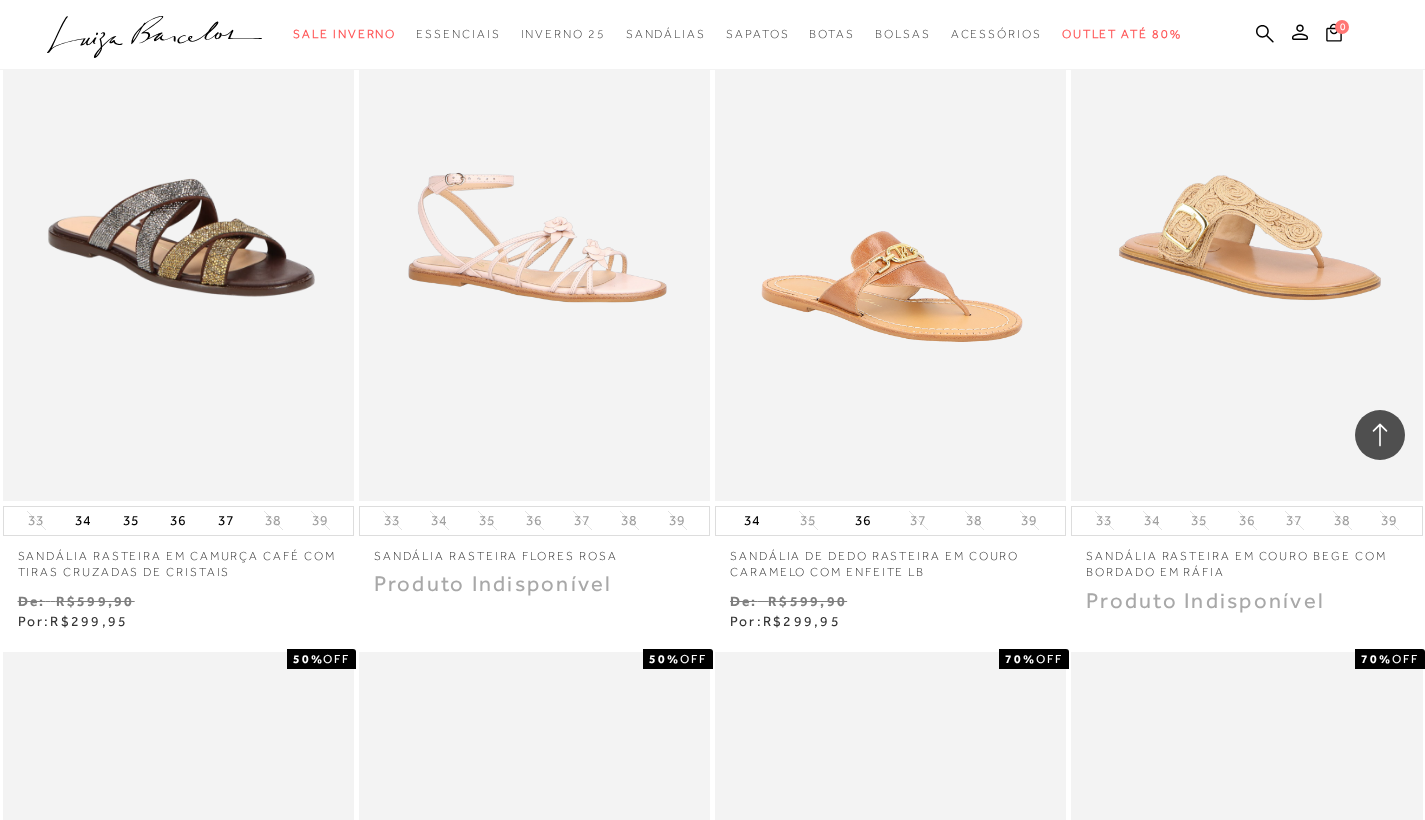 scroll, scrollTop: 38318, scrollLeft: 0, axis: vertical 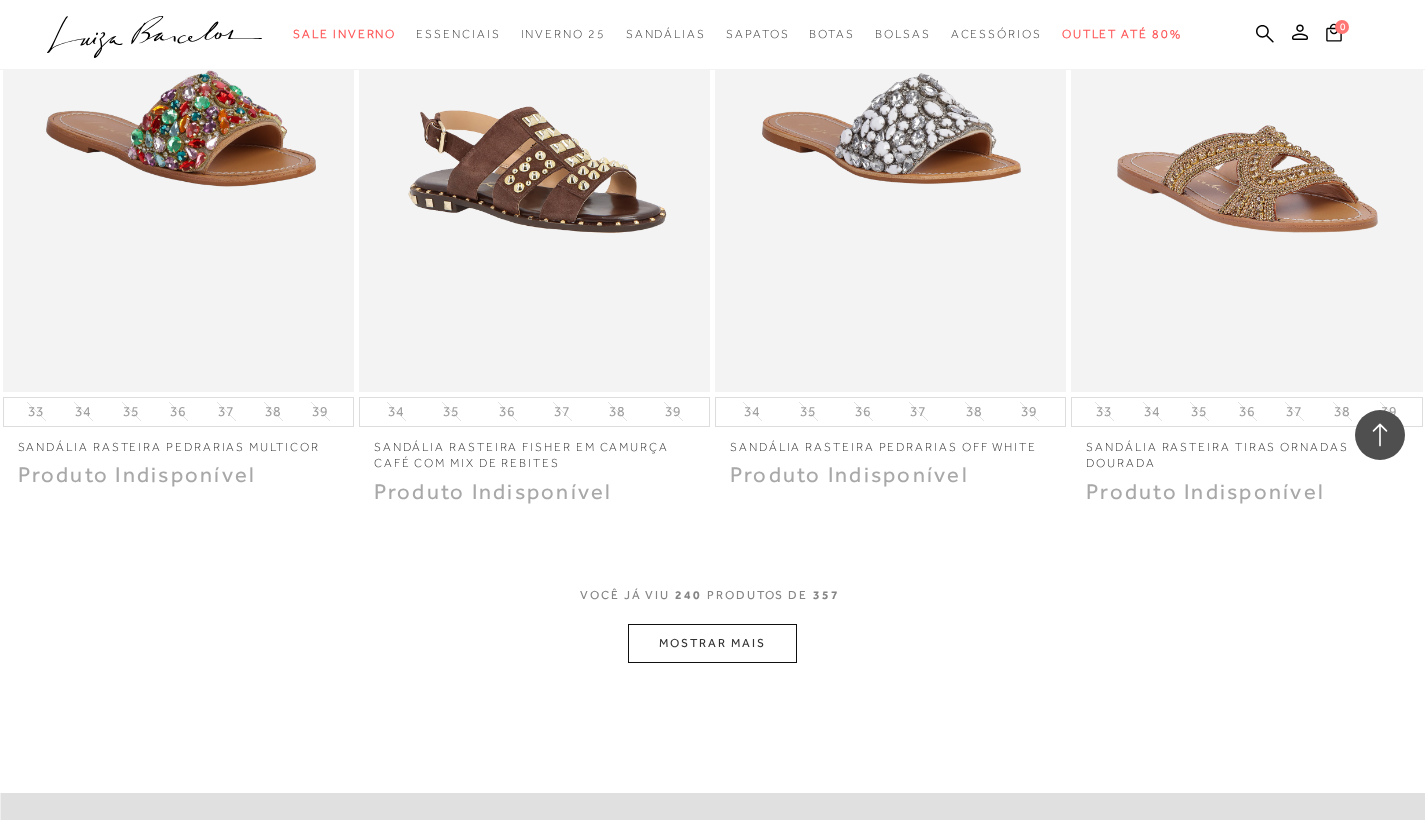 click on "MOSTRAR MAIS" at bounding box center [712, 643] 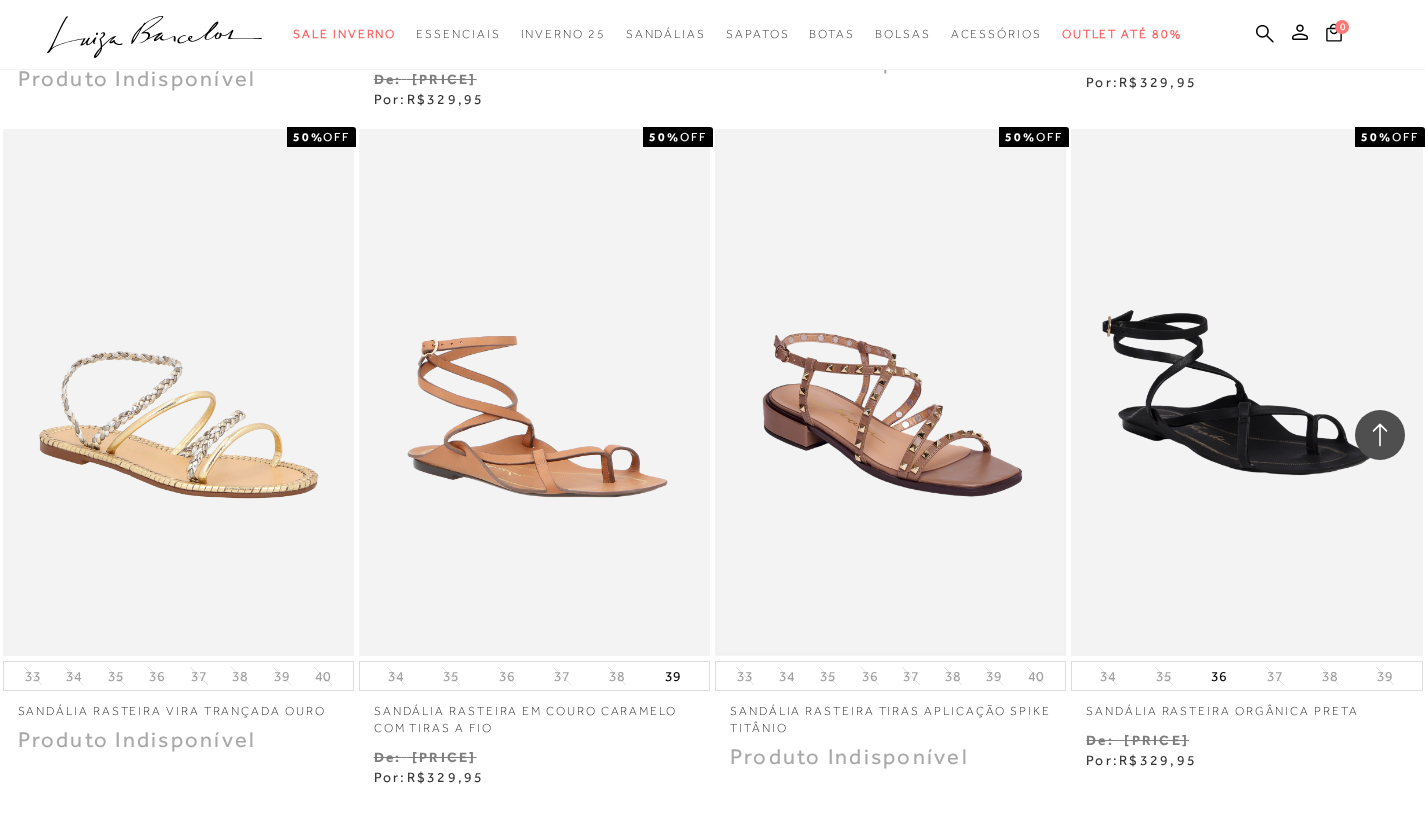 scroll, scrollTop: 41838, scrollLeft: 0, axis: vertical 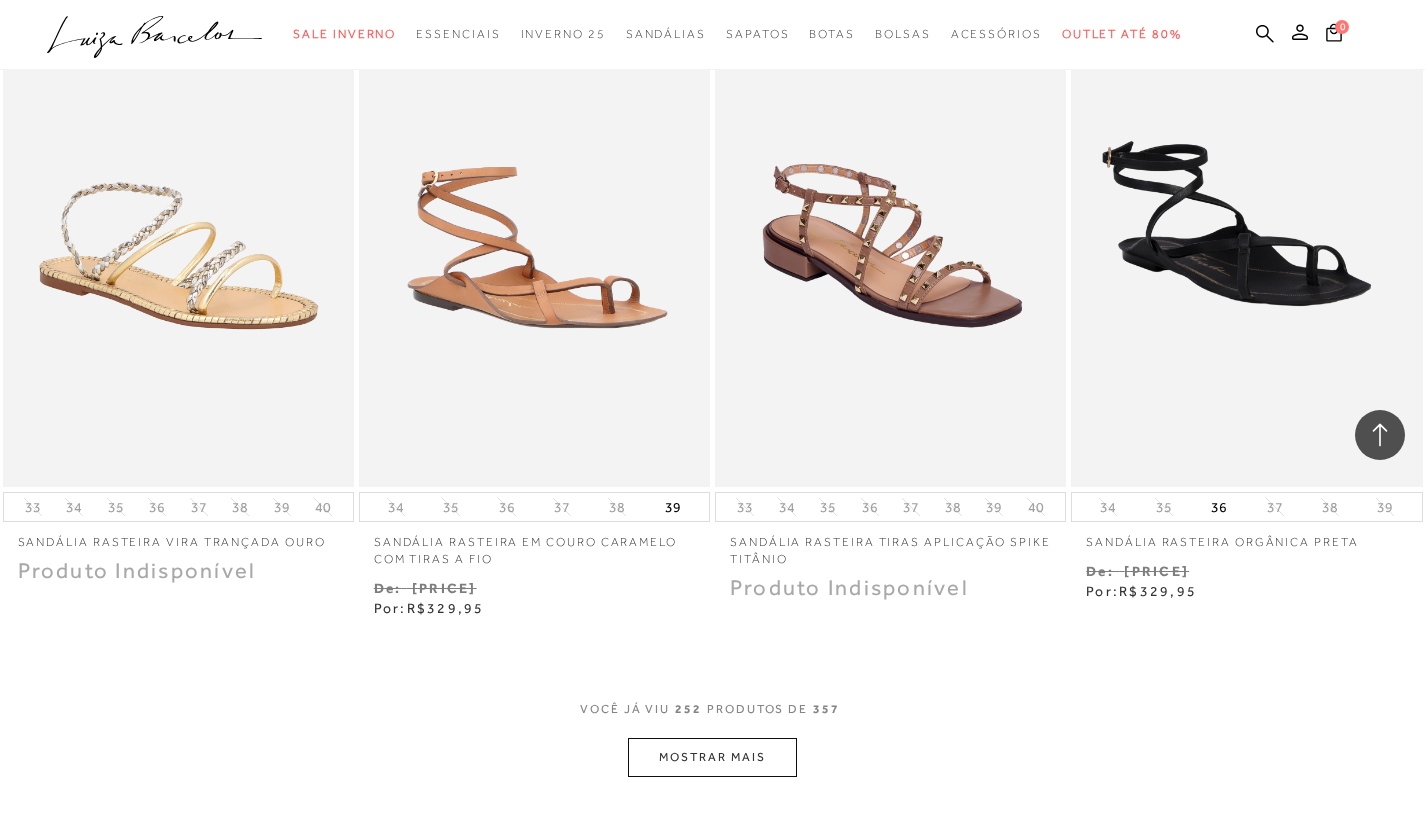 click on "MOSTRAR MAIS" at bounding box center [712, 757] 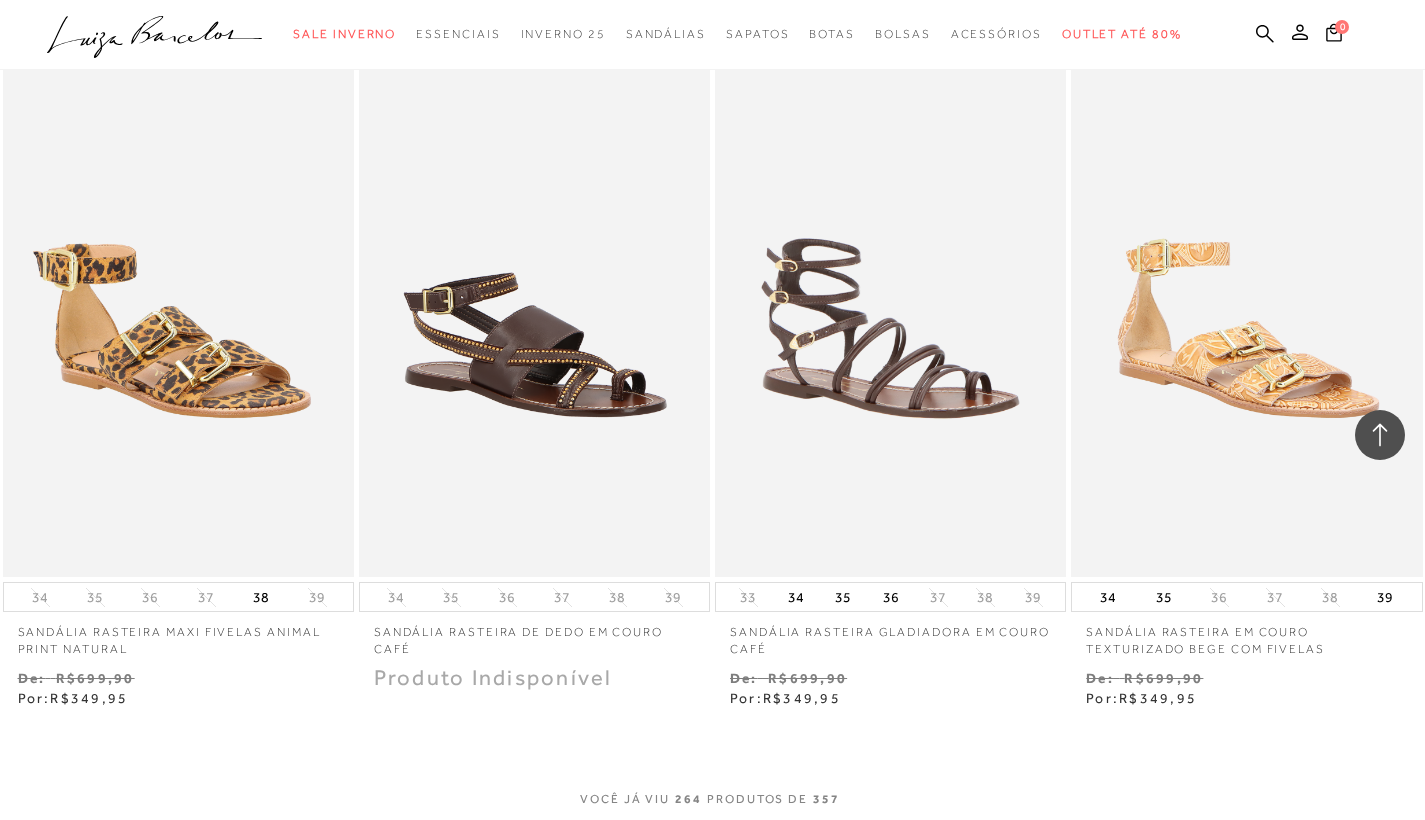 scroll, scrollTop: 43809, scrollLeft: 0, axis: vertical 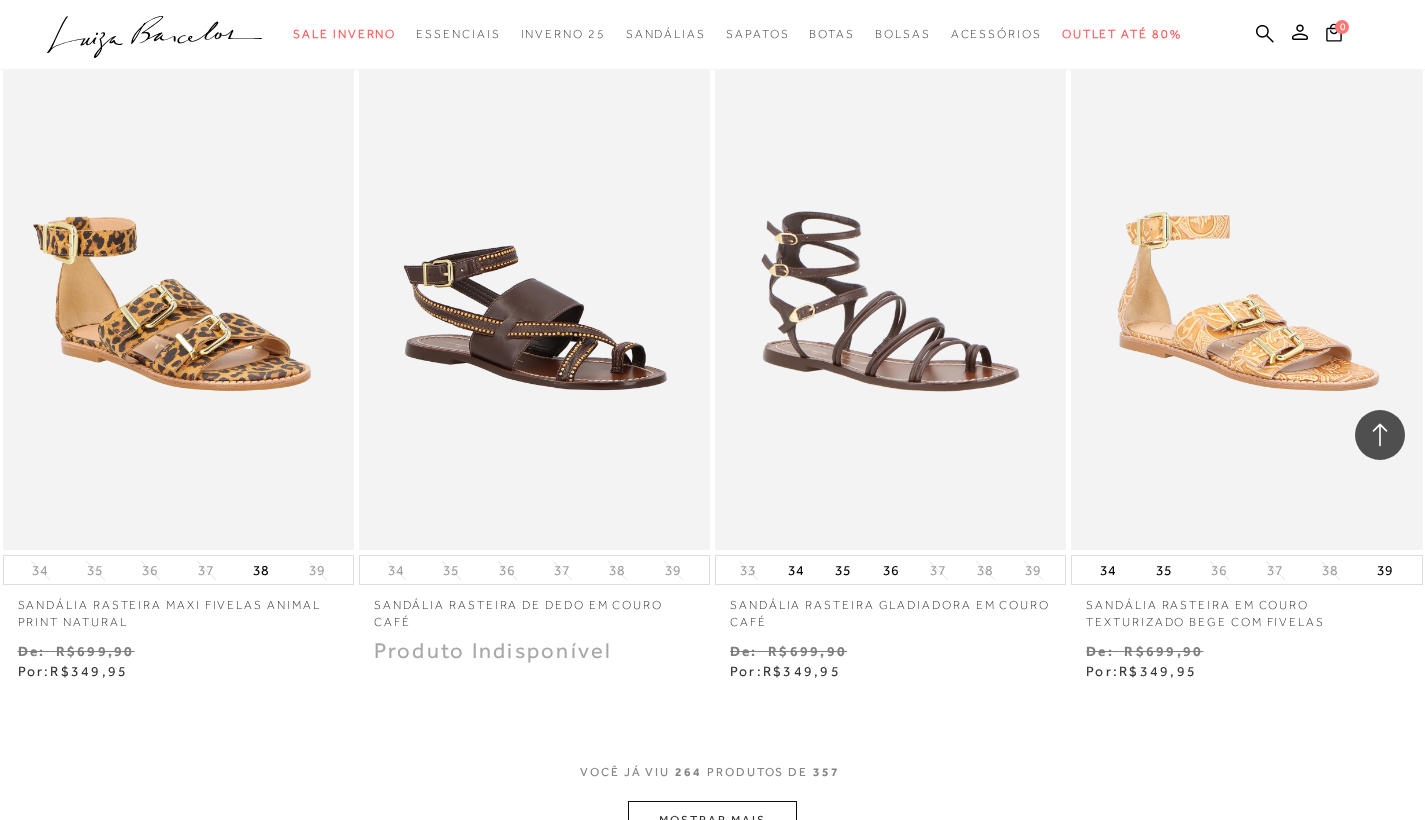 click on "MOSTRAR MAIS" at bounding box center [712, 820] 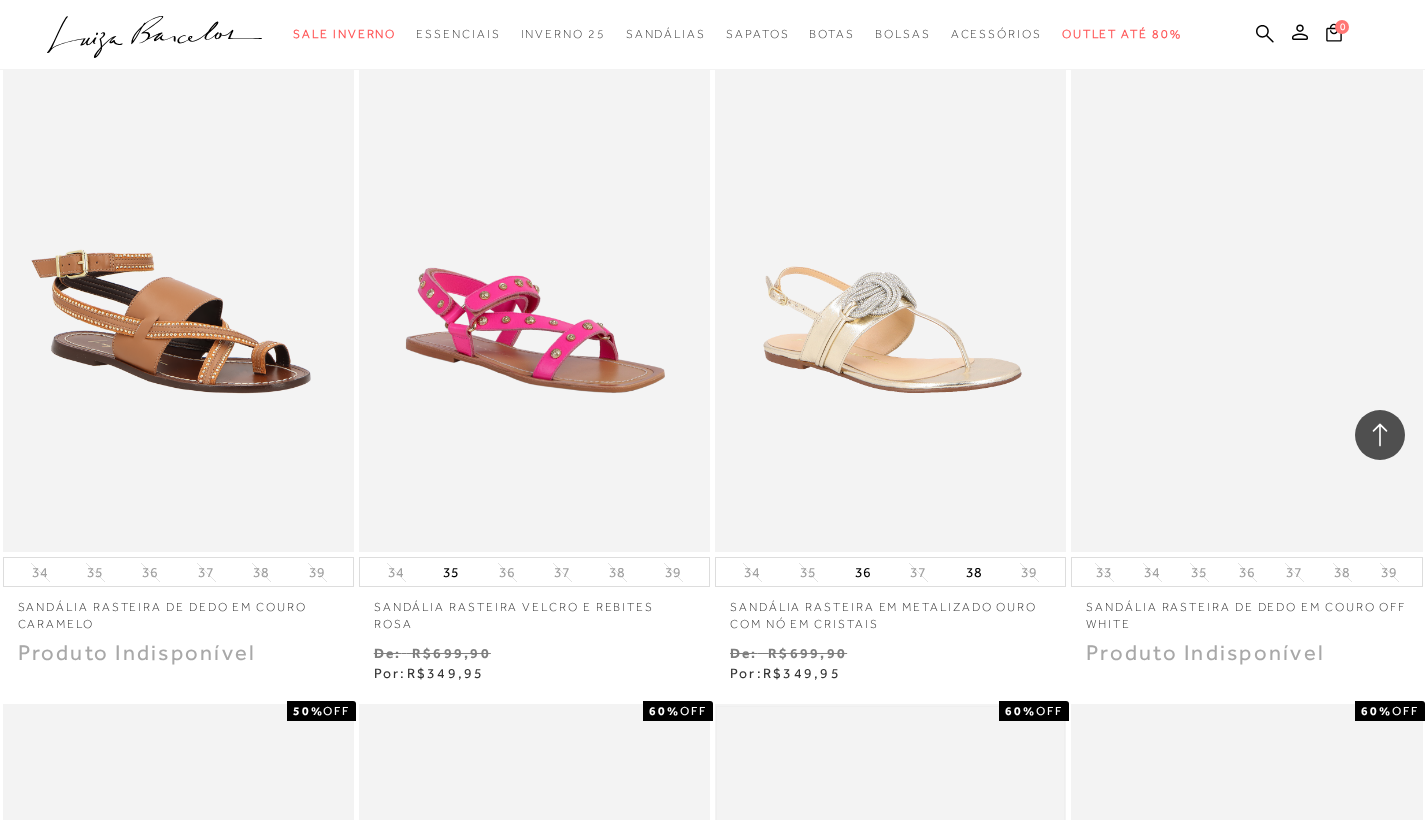 scroll, scrollTop: 45740, scrollLeft: 0, axis: vertical 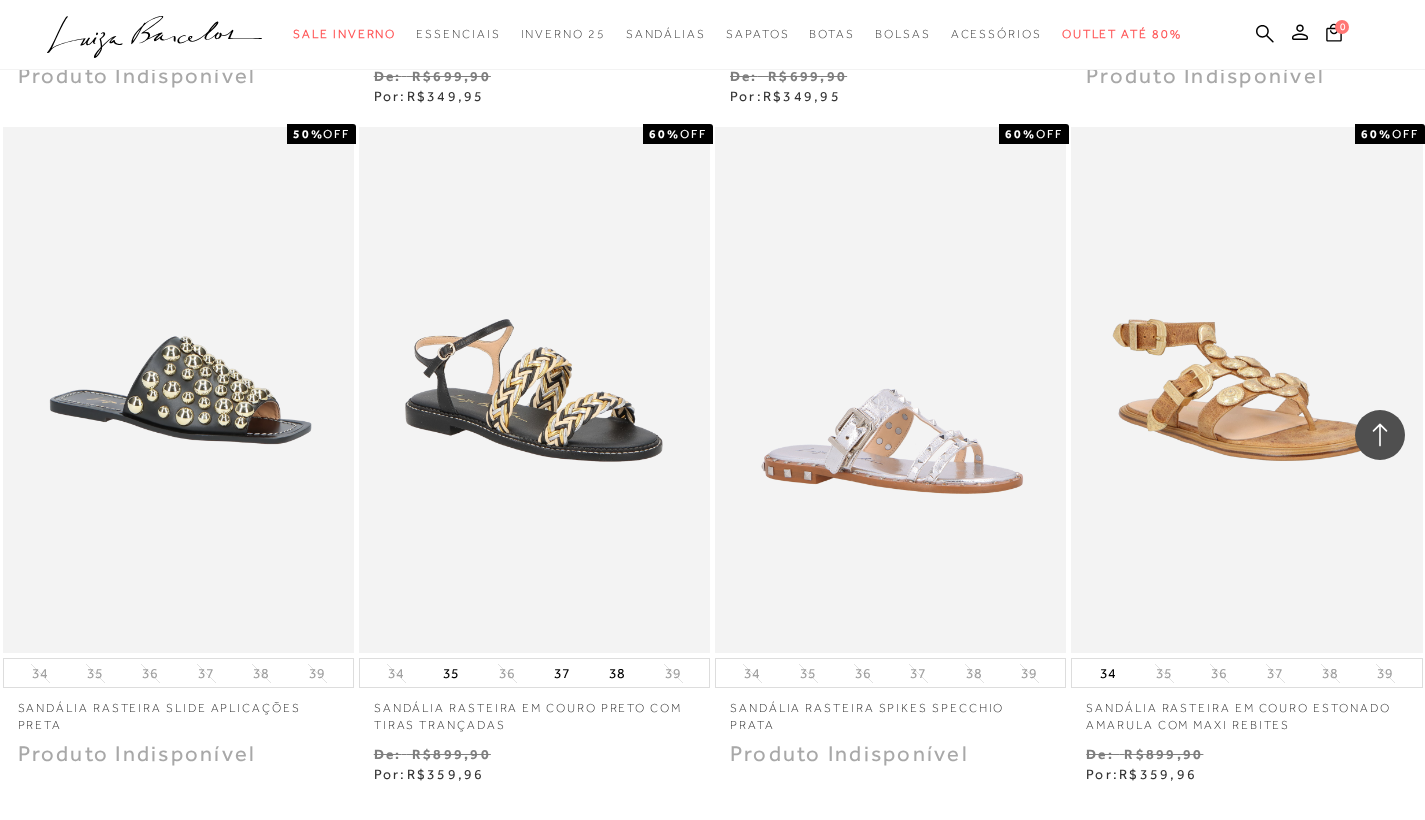 click on "MOSTRAR MAIS" at bounding box center (712, 923) 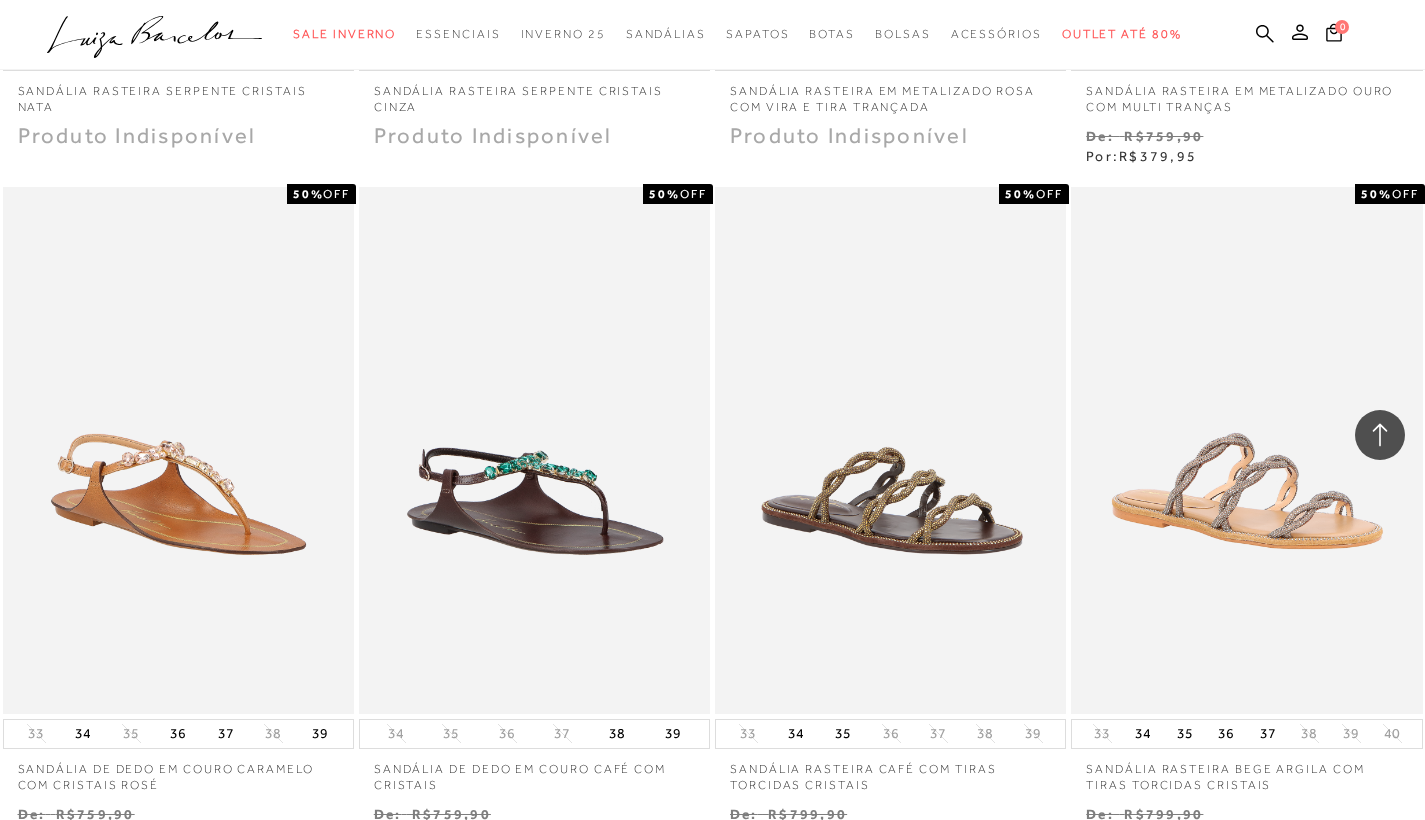 scroll, scrollTop: 47065, scrollLeft: 0, axis: vertical 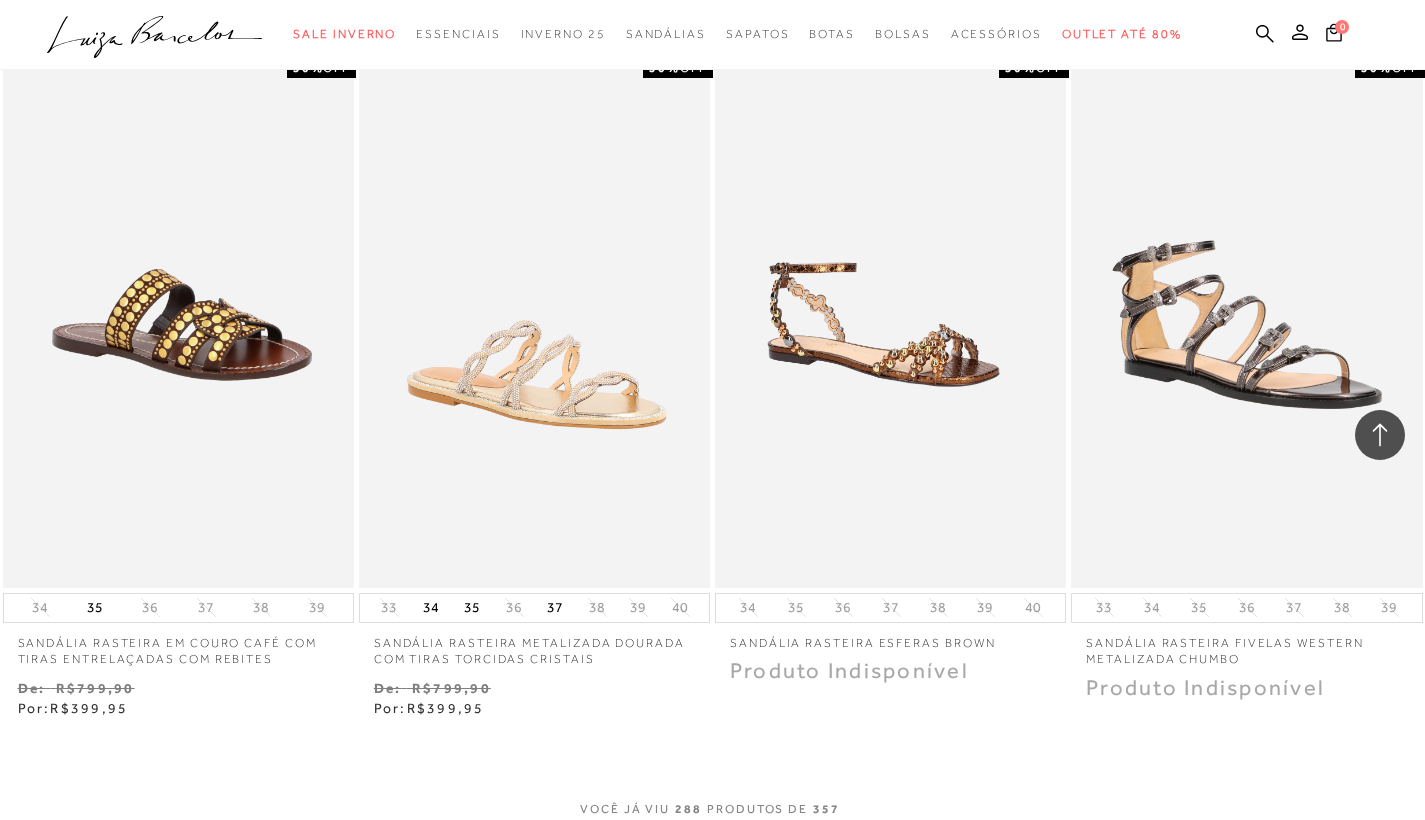 click on "MOSTRAR MAIS" at bounding box center [712, 857] 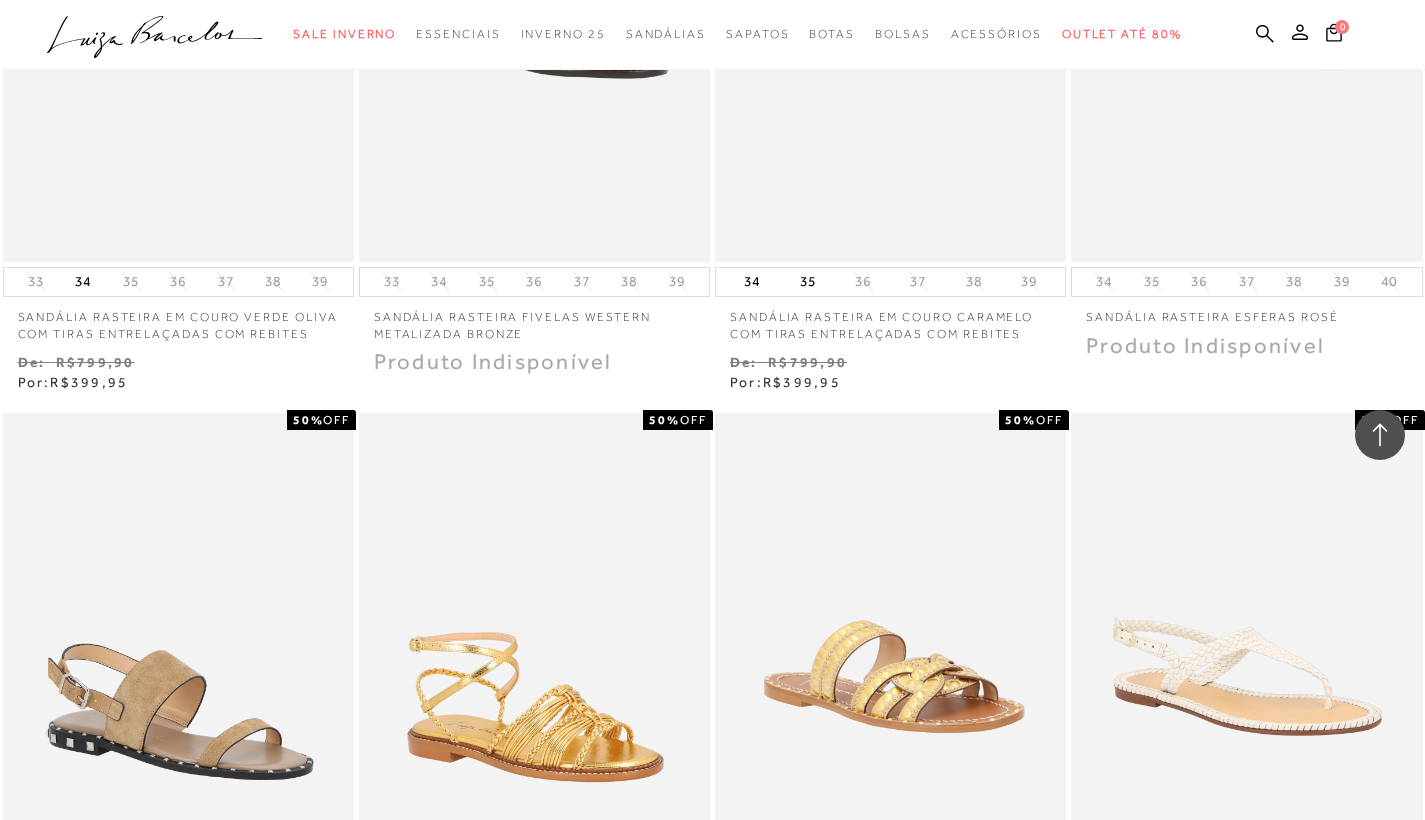 scroll, scrollTop: 49065, scrollLeft: 0, axis: vertical 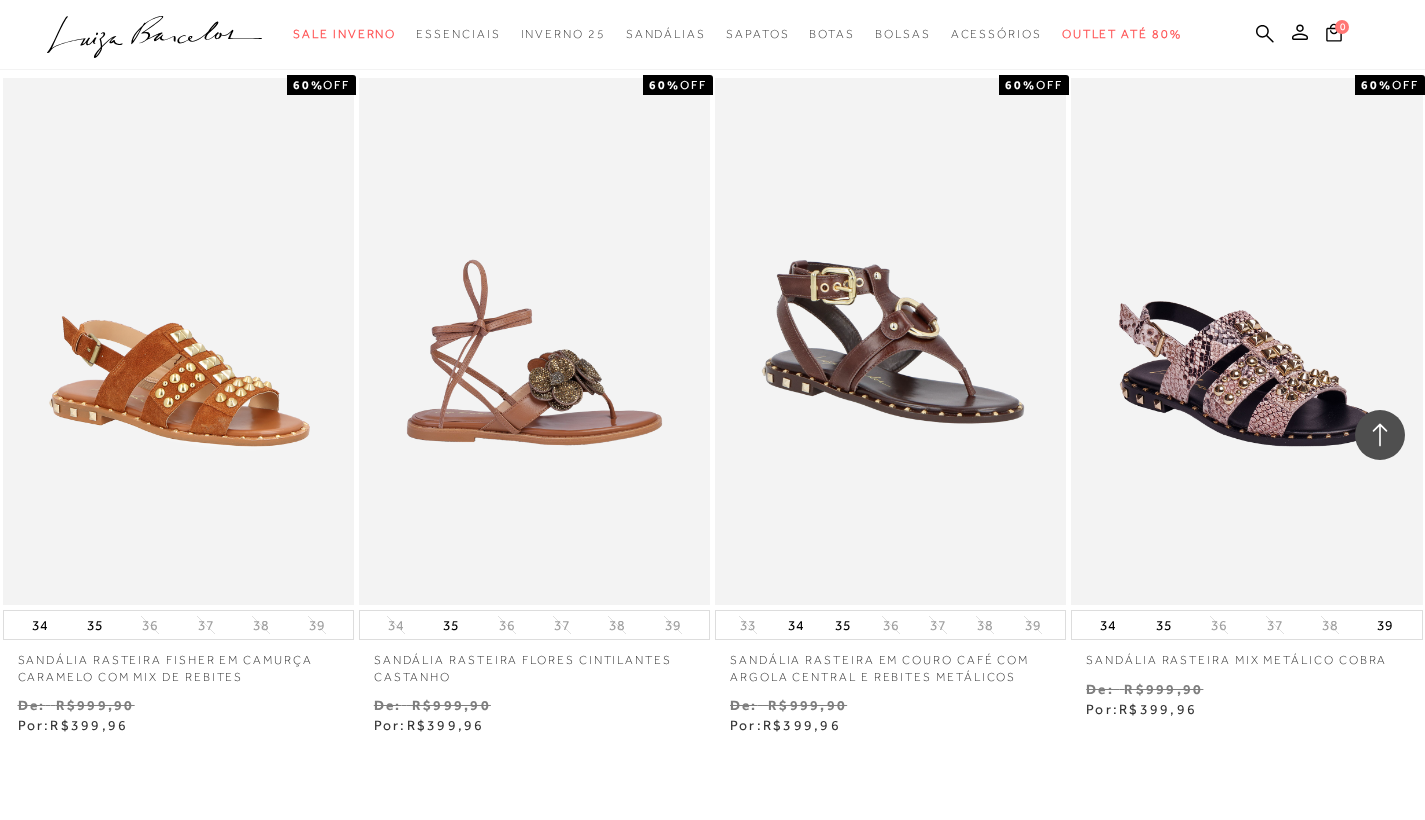 click on "MOSTRAR MAIS" at bounding box center (712, 874) 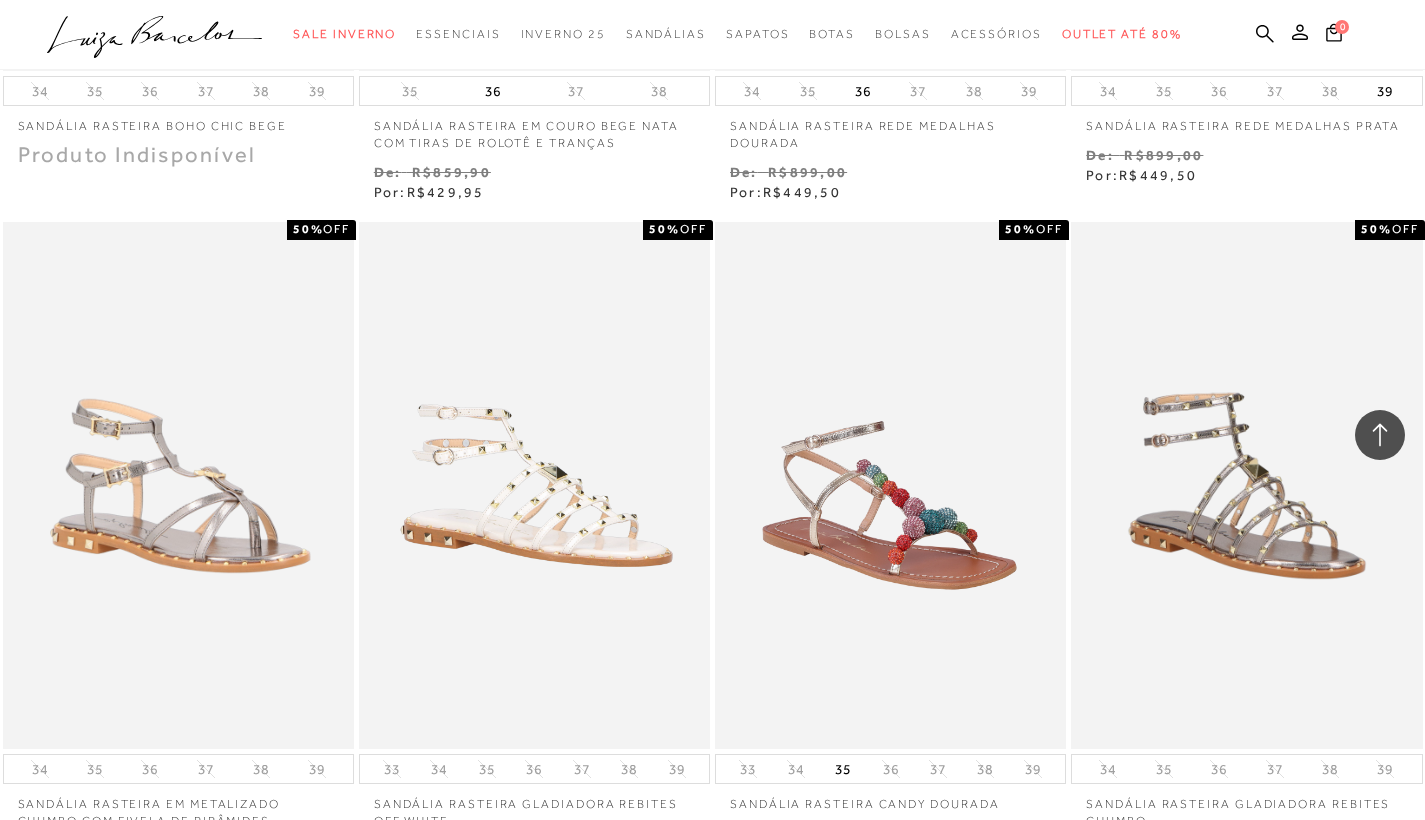 scroll, scrollTop: 51774, scrollLeft: 0, axis: vertical 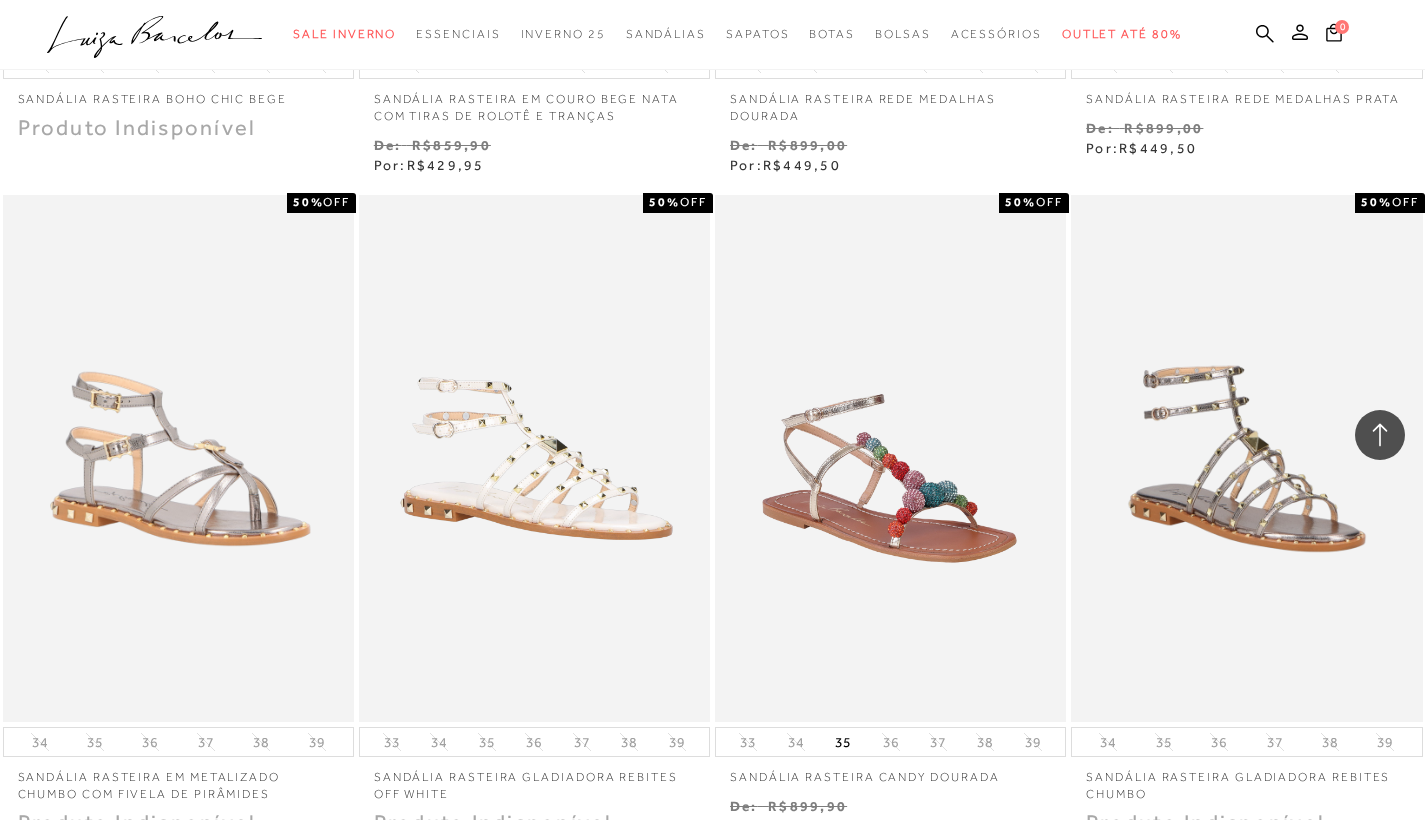 click on "MOSTRAR MAIS" at bounding box center (712, 975) 